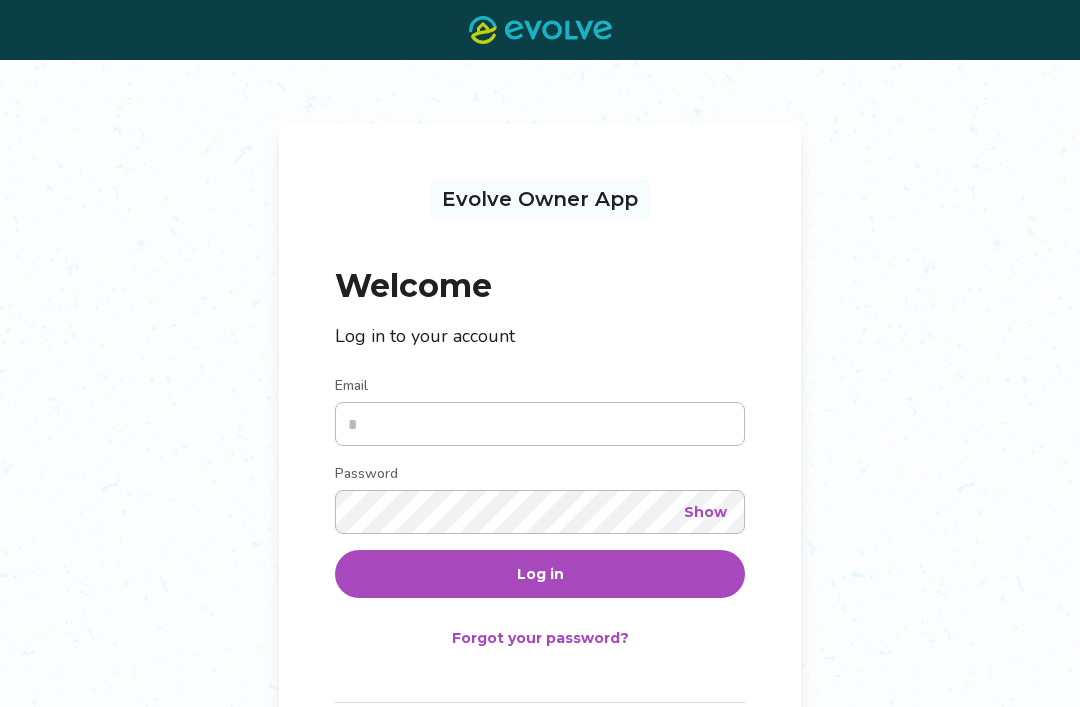 scroll, scrollTop: 4, scrollLeft: 0, axis: vertical 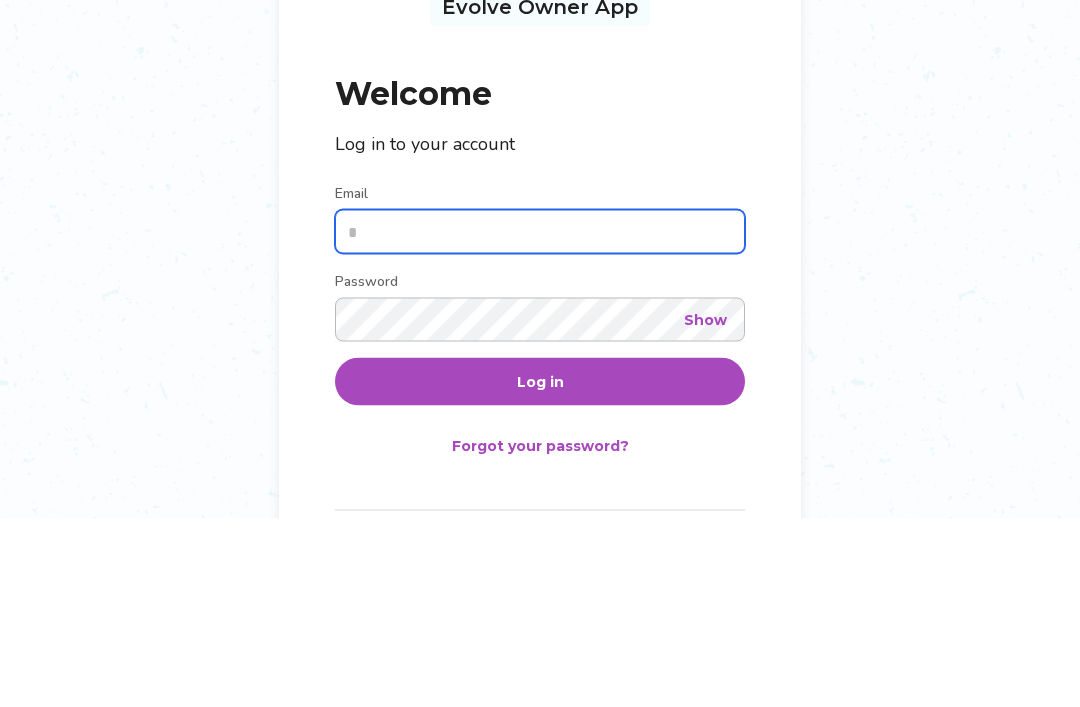 type on "**********" 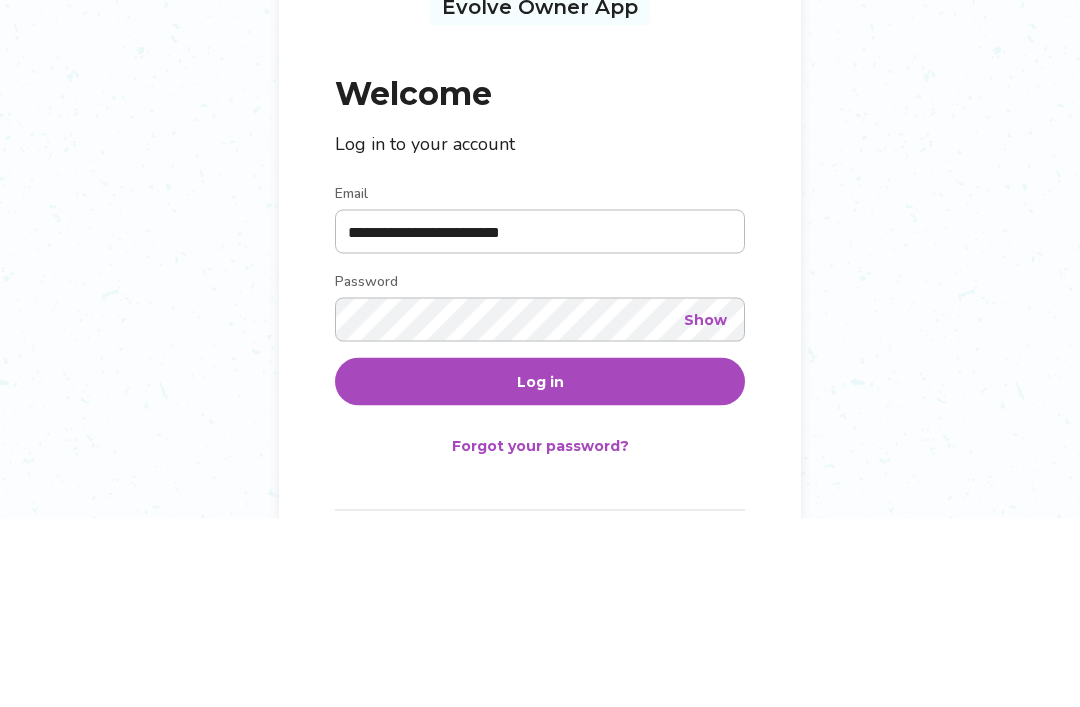 click on "Log in" at bounding box center [540, 570] 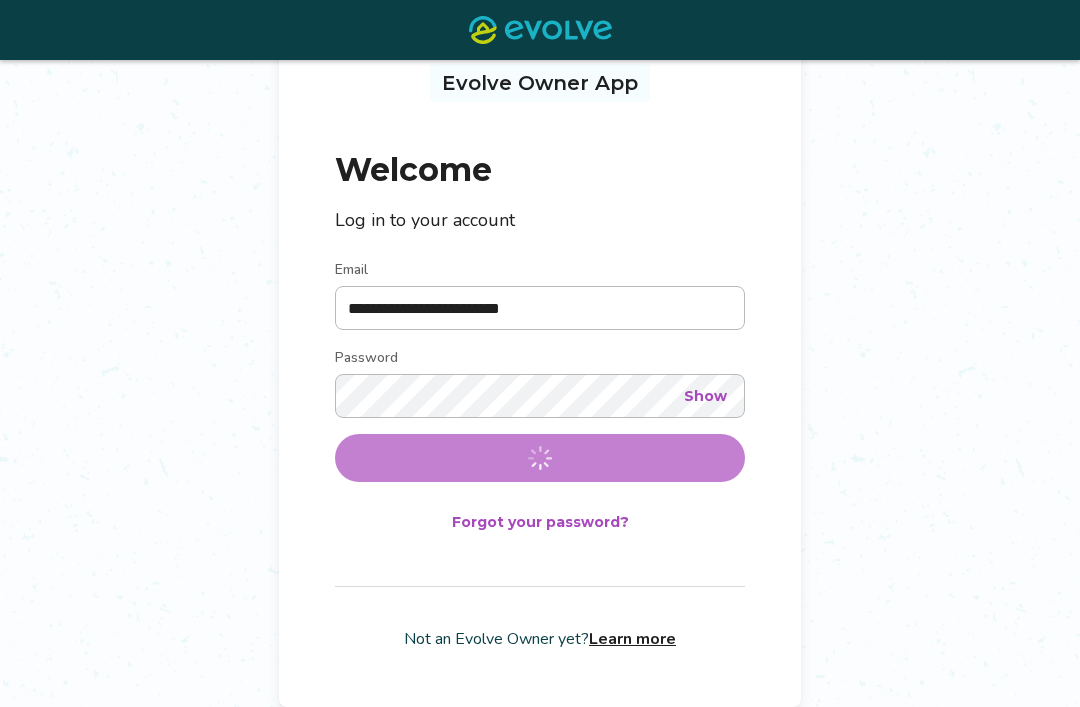 click on "**********" at bounding box center [540, 402] 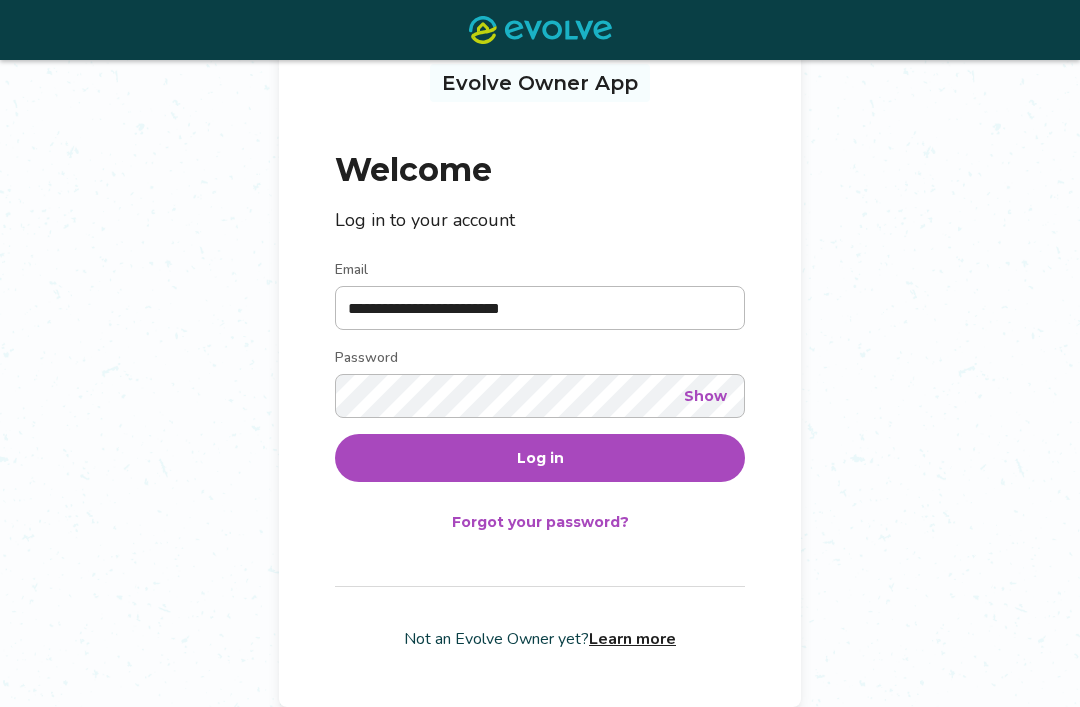 scroll, scrollTop: 0, scrollLeft: 0, axis: both 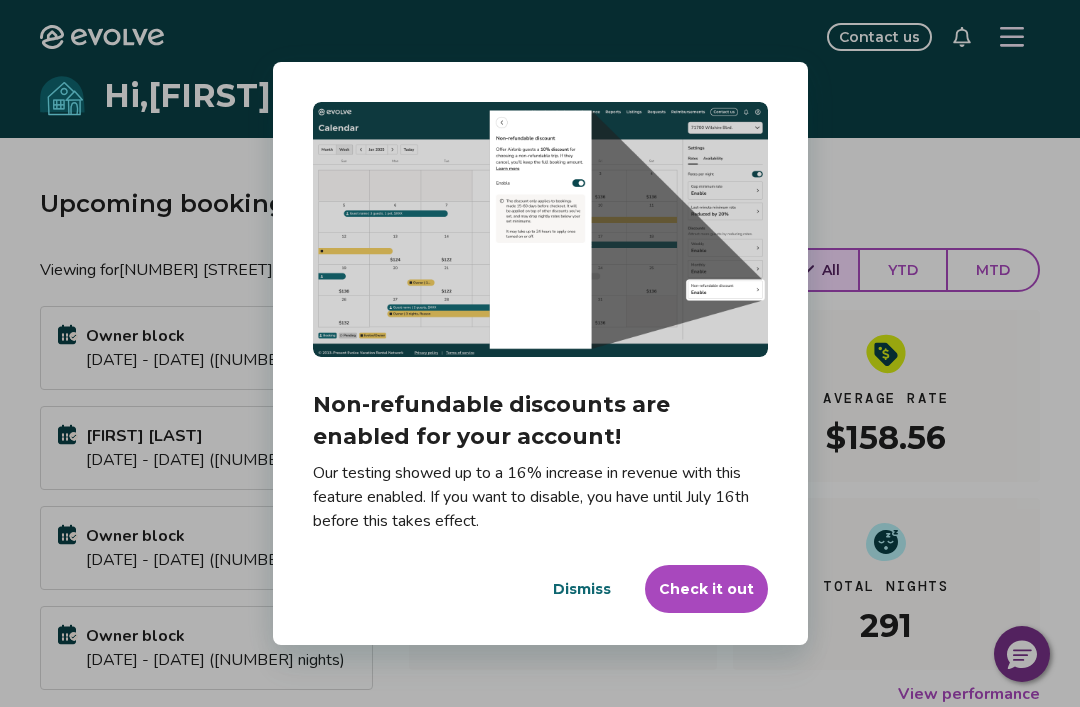 click on "Dismiss" at bounding box center (582, 589) 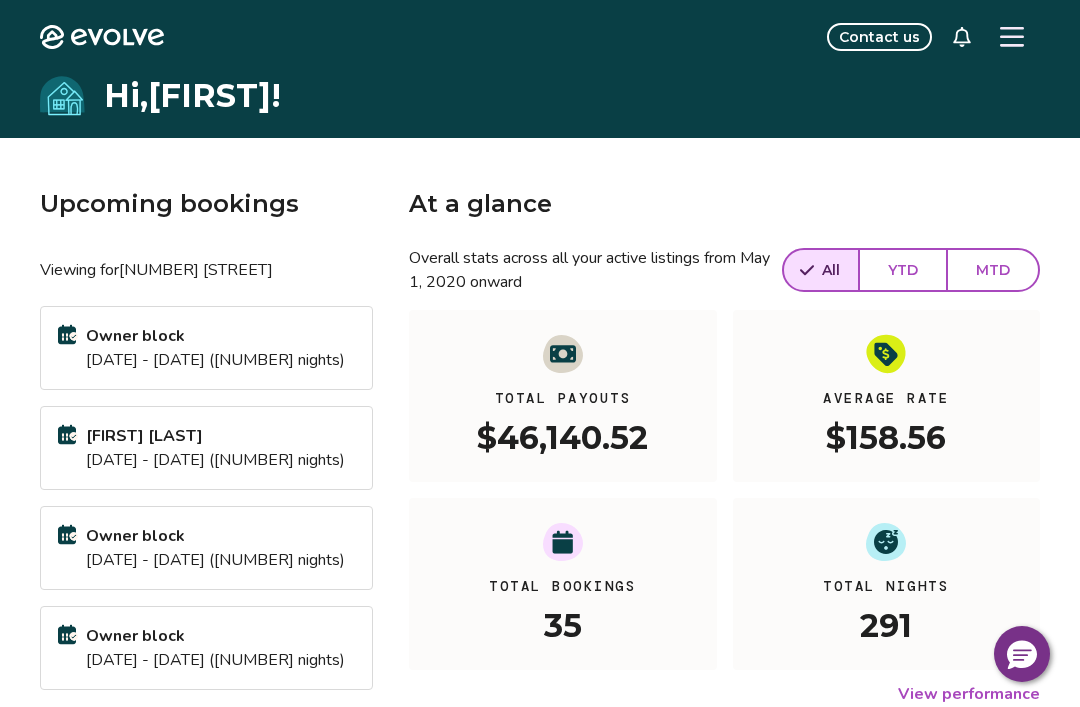 click 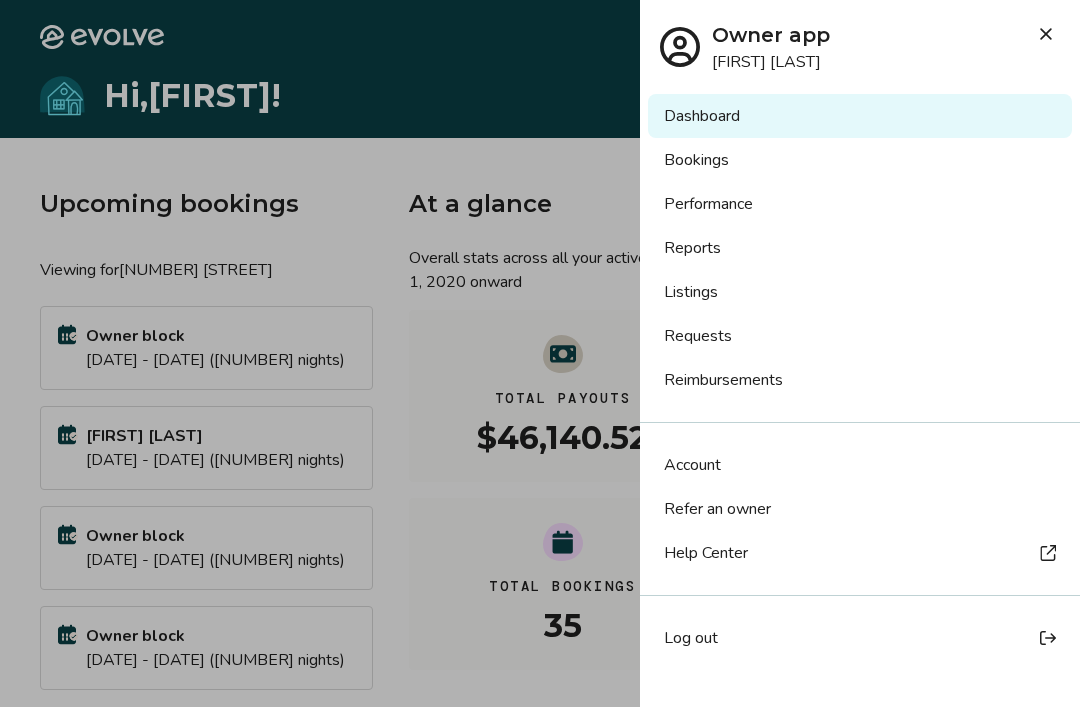 click on "Reports" at bounding box center (860, 248) 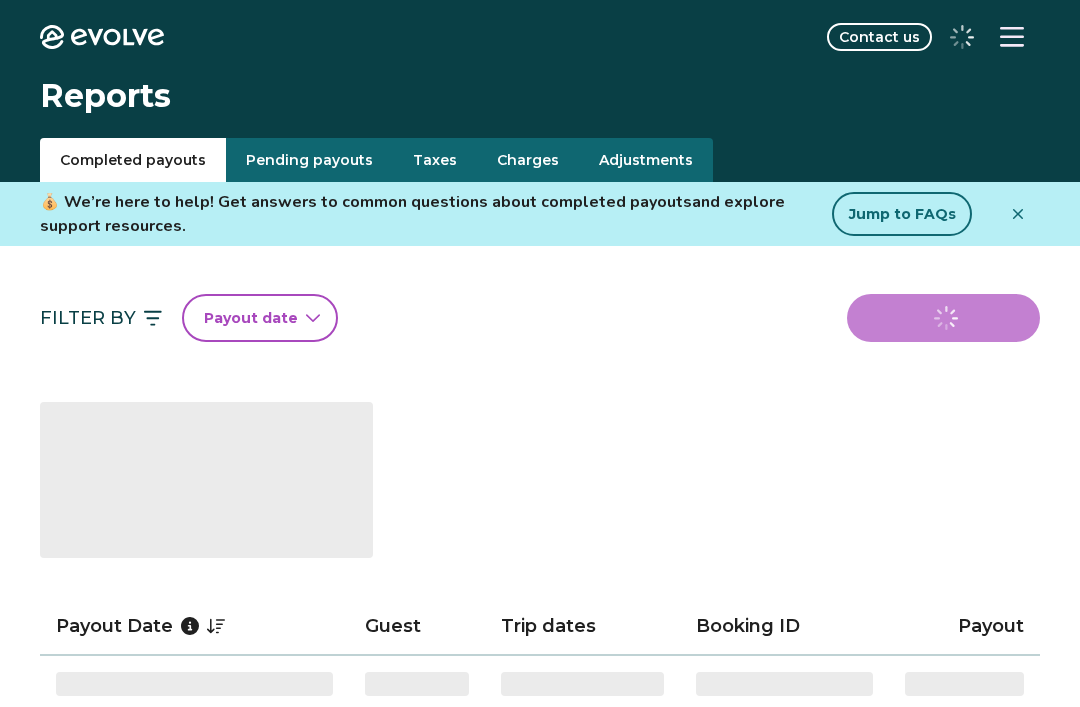 scroll, scrollTop: 0, scrollLeft: 0, axis: both 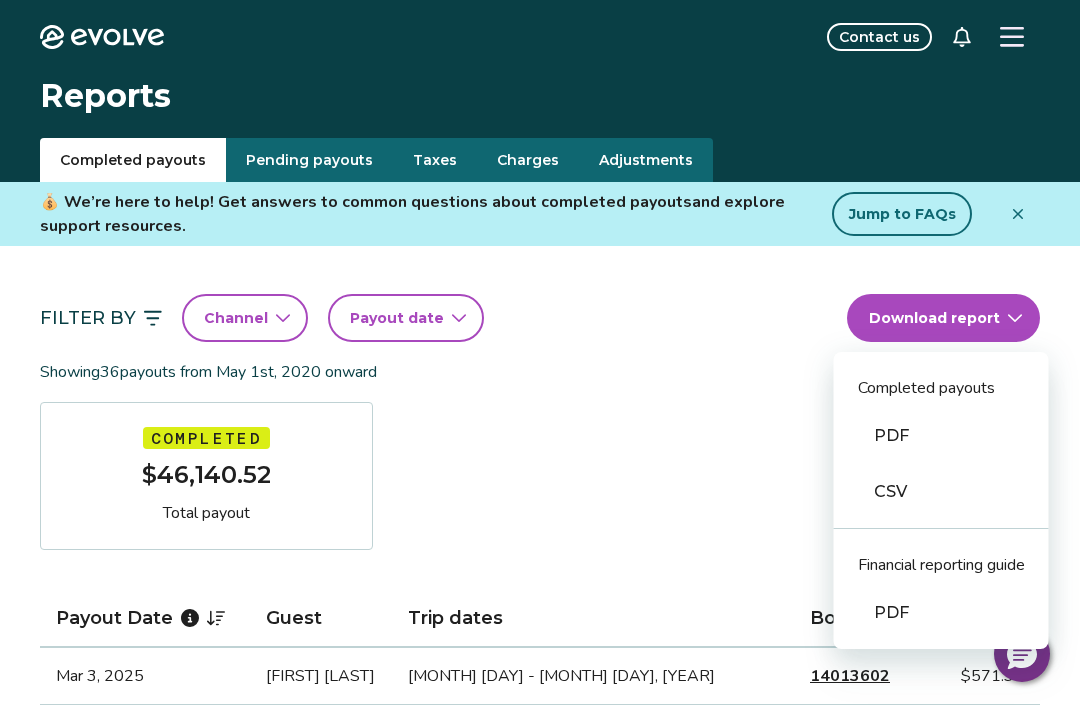 click on "Evolve Contact us Reports Completed payouts Pending payouts Taxes Charges Adjustments 💰 We’re here to help! Get answers to common questions about   completed payouts  and explore support resources. Jump to FAQs Filter By  Channel Payout date Download   report Completed payouts PDF CSV Financial reporting guide PDF Showing  36  payouts   from May 1st, 2020 onward Completed $46,140.52 Total payout Payout Date Guest Trip dates Booking ID Payout Mar 3, 2025 Janet Nassr Mar 1 - Mar 5, 2025 14013602 $571.36 Feb 3, 2025 Tim Kuehn Feb 1 - Feb 28, 2025 13017887 $5,807.66 Jan 13, 2025 Dean Bisterfeldt Jan 11 - Feb 1, 2025 13414293 $2,601.90 Jan 7, 2025 Jennifer Gettier Jan 5 - Jan 11, 2025 13442901 $804.24 Dec 30, 2024 Laura Preston Dec 28, 2024 - Jan 2, 2025 13984264 $797.58 Dec 21, 2024 John Reinhardt Dec 19 - Dec 28, 2024 13480117 $1,549.44 Dec 14, 2024 Julie Snodie Dec 12 - Dec 16, 2024 13969598 $331.10 Dec 8, 2024 Michel Chalifoux Dec 6 - Dec 12, 2024 13789596 $579.66 Nov 27, 2024 Karen Canulla 13958618 1 2" at bounding box center [540, 1495] 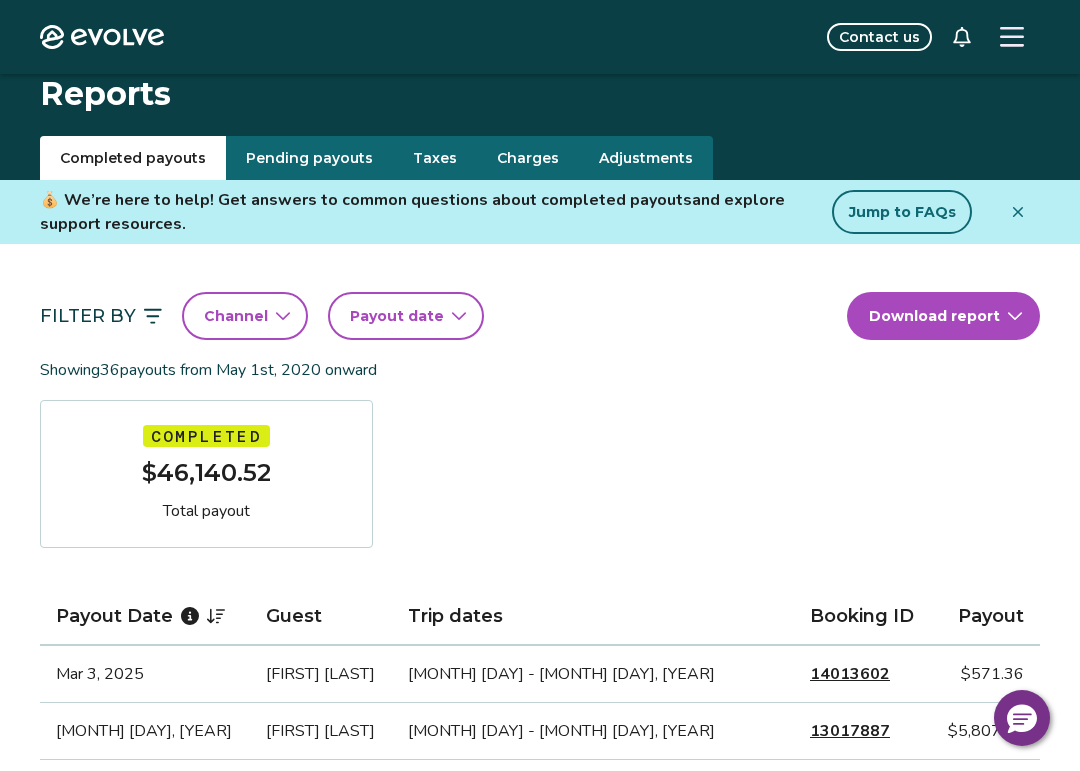 scroll, scrollTop: 1, scrollLeft: 0, axis: vertical 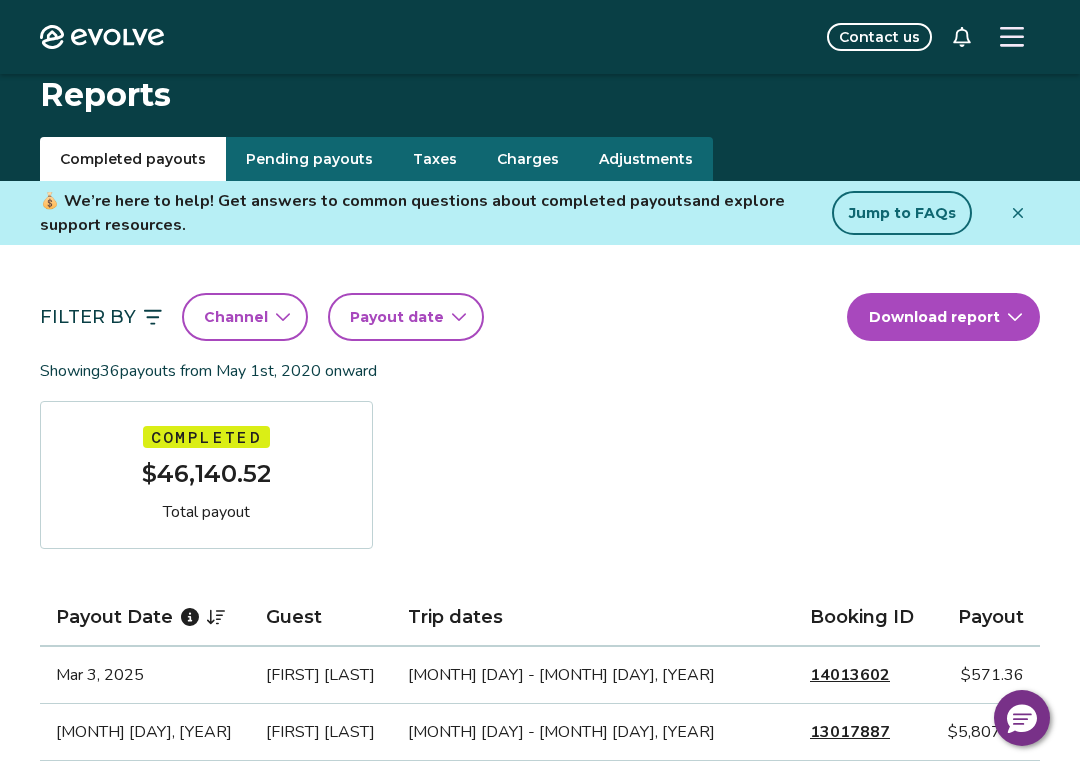 click on "Payout date" at bounding box center [406, 317] 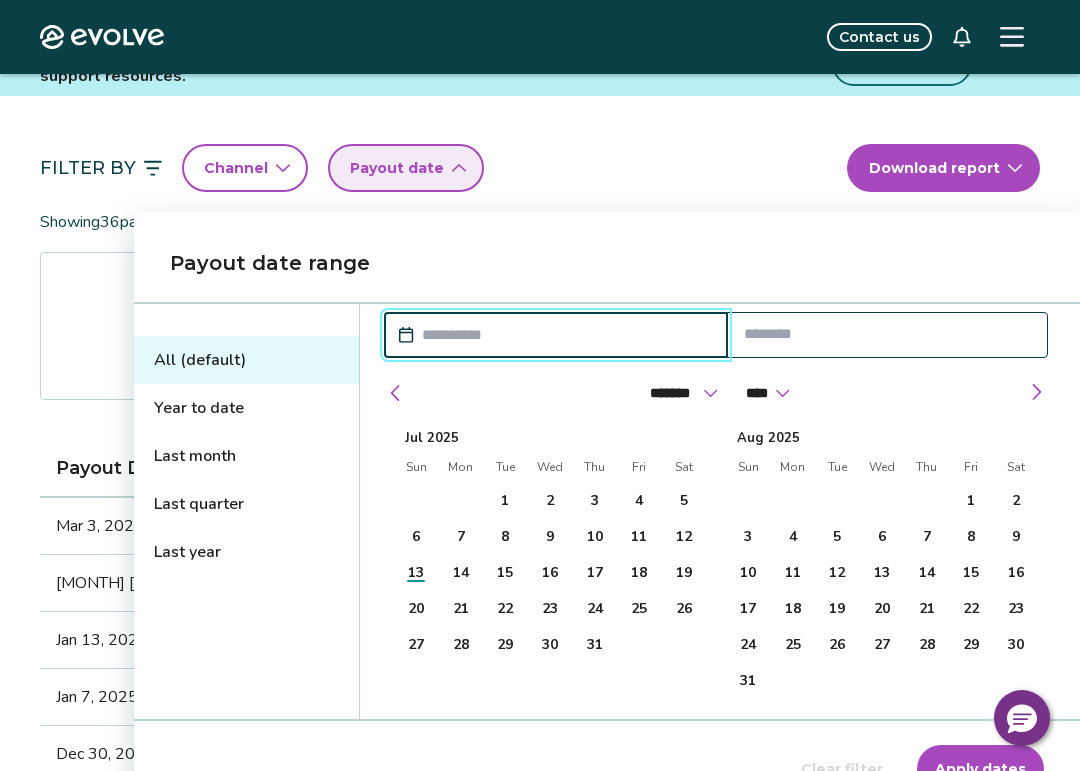 scroll, scrollTop: 138, scrollLeft: 0, axis: vertical 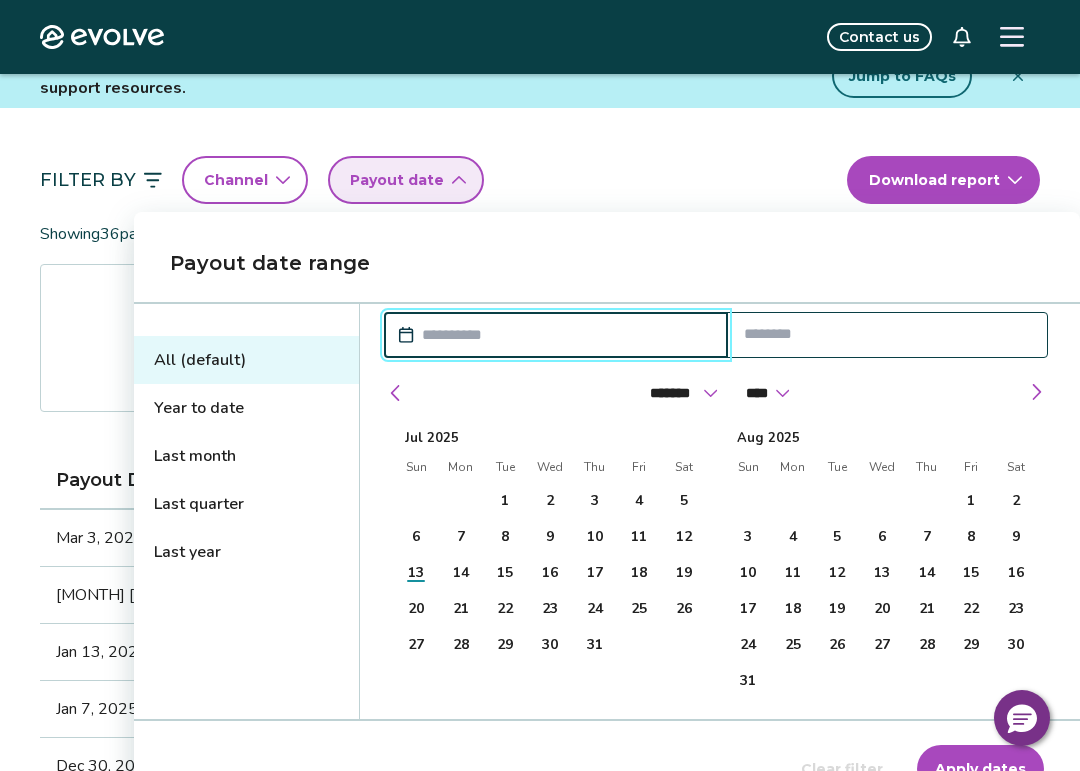 click on "Last year" at bounding box center (246, 552) 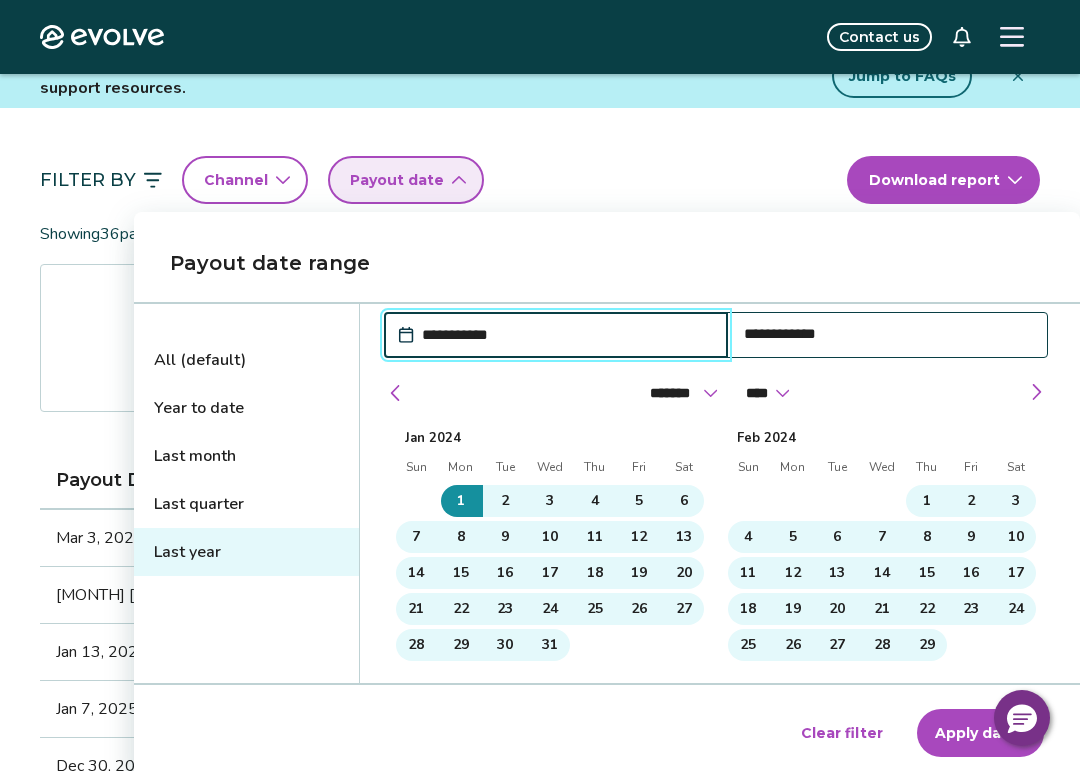 type on "**********" 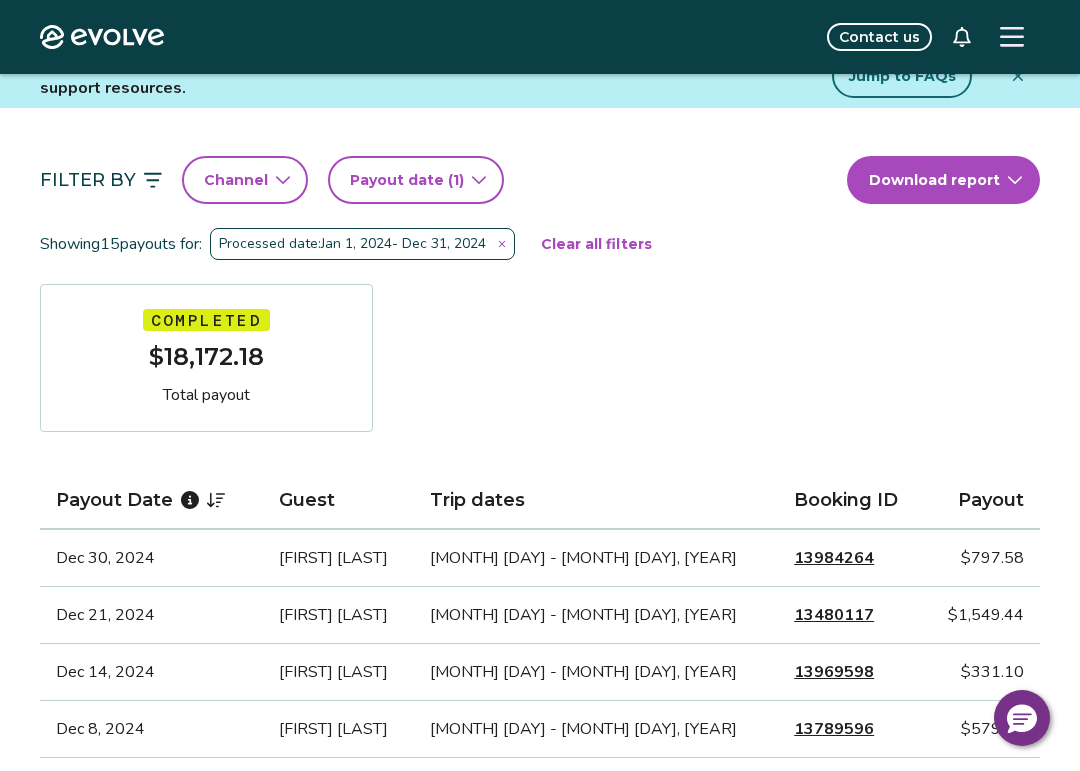 click on "Channel" at bounding box center (245, 180) 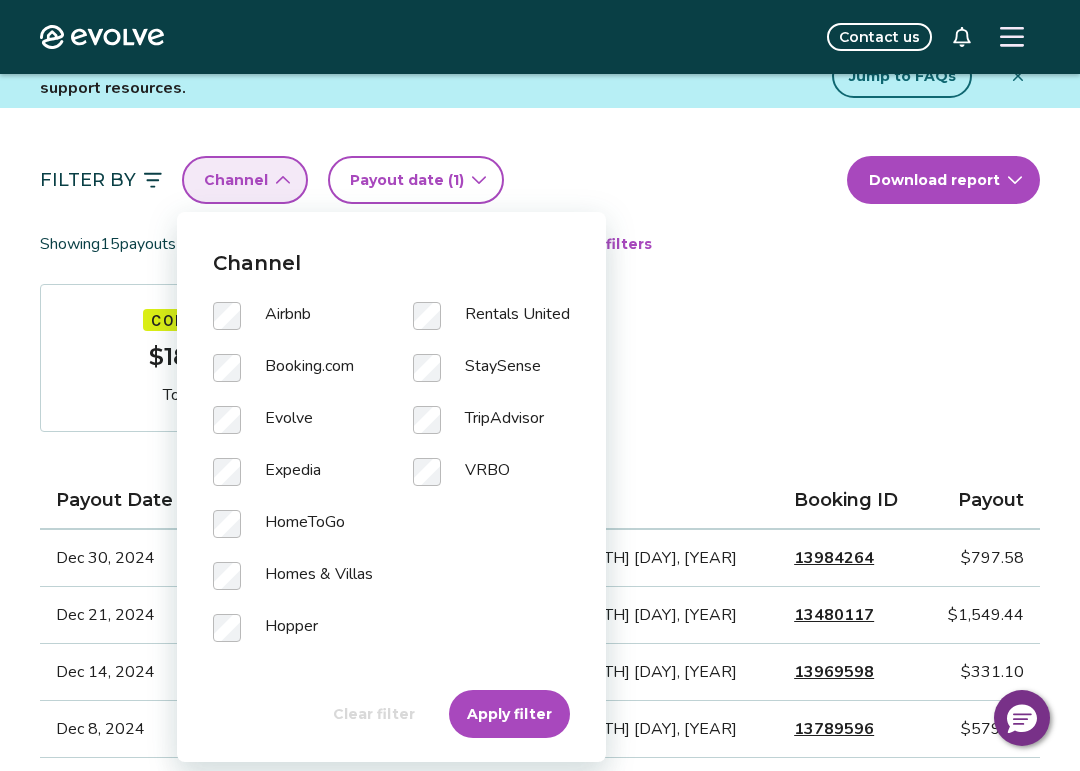 click on "Filter By  Channel Payout date (1) Download   report" at bounding box center (540, 180) 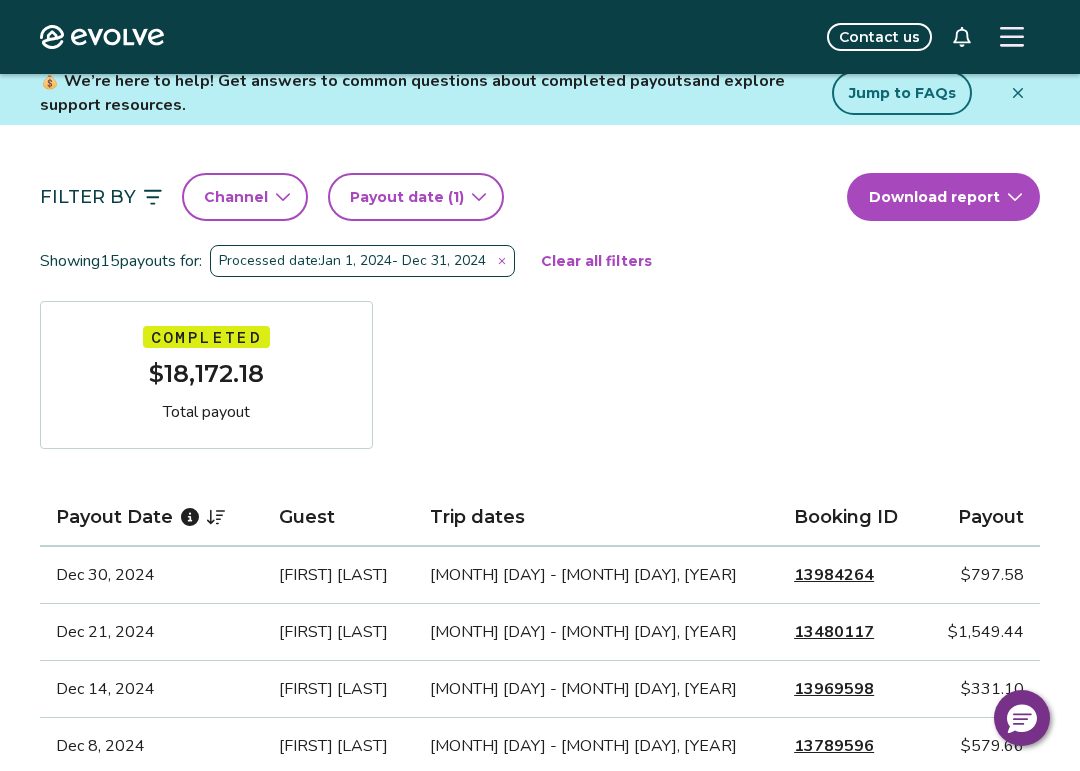 scroll, scrollTop: 0, scrollLeft: 0, axis: both 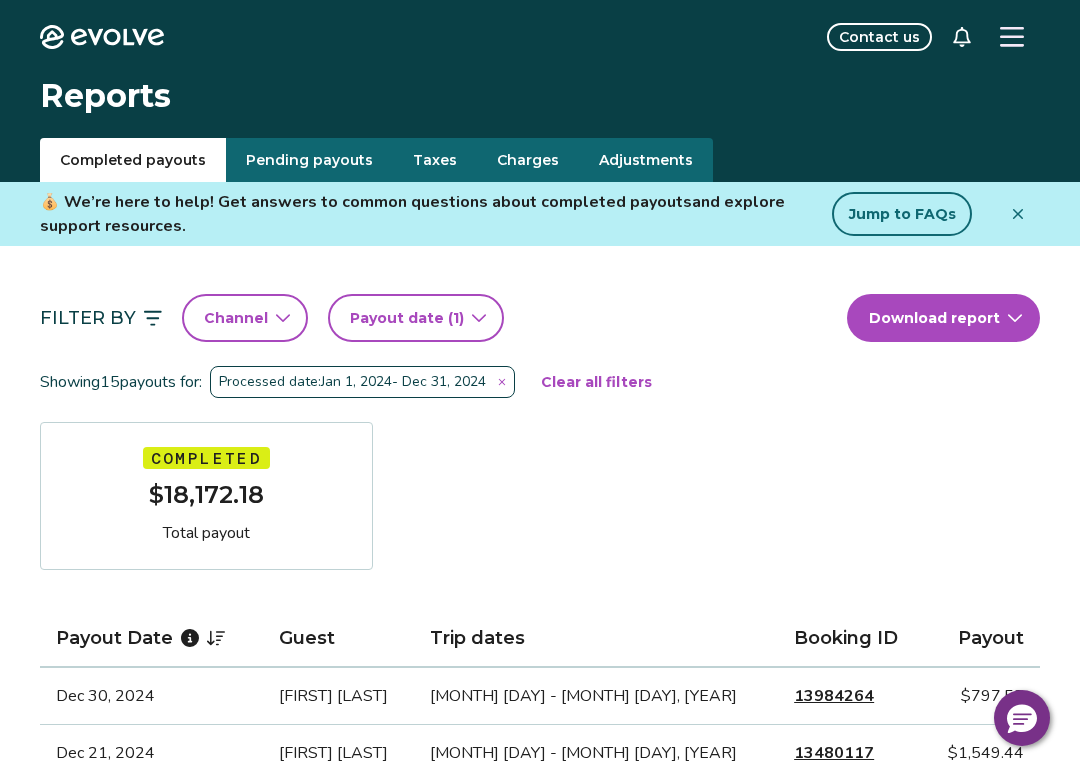 click on "Channel" at bounding box center (245, 318) 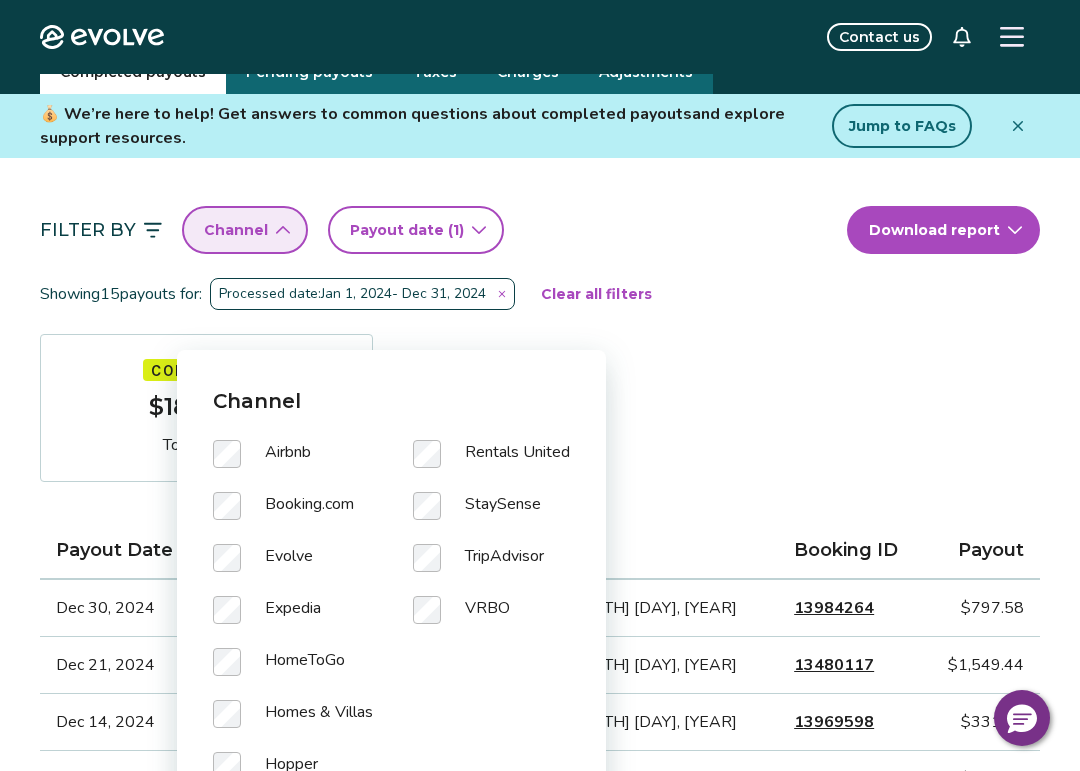 scroll, scrollTop: 0, scrollLeft: 0, axis: both 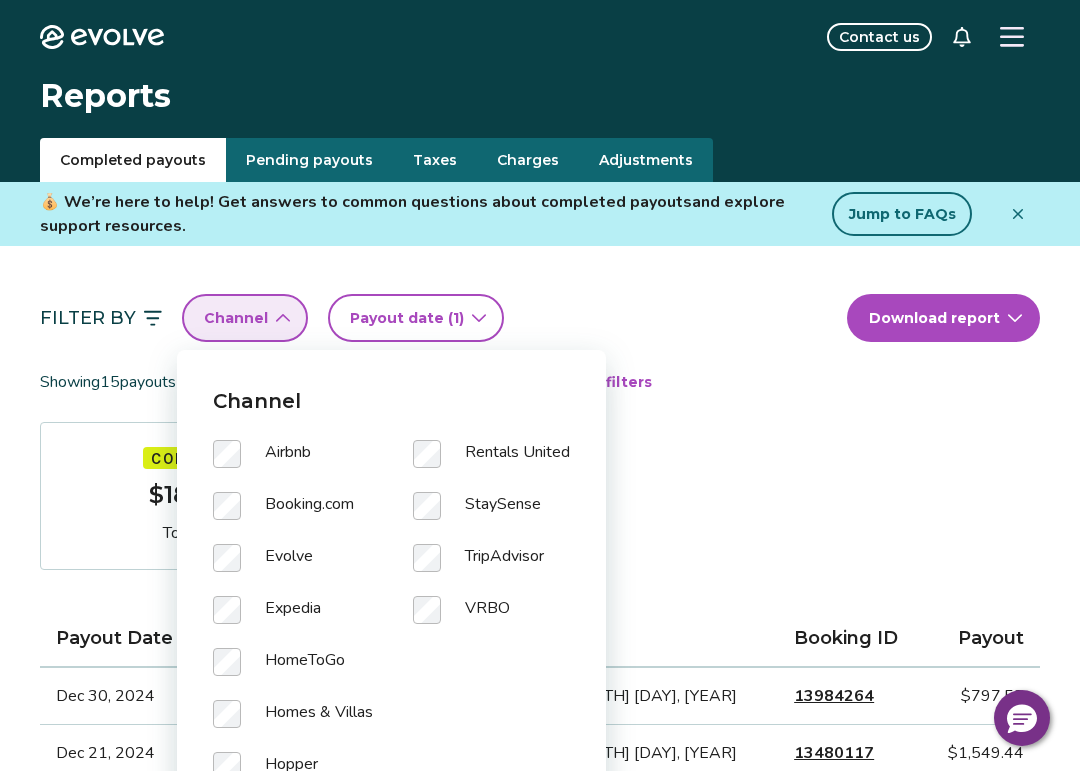 click on "Filter By  Channel Payout date (1) Download   report Showing  15  payouts   for: Processed date:  Jan 1, 2024  -   Dec 31, 2024 Clear all filters Completed $18,172.18 Total payout Payout Date Guest Trip dates Booking ID Payout Dec 30, 2024 Laura Preston Dec 28, 2024 - Jan 2, 2025 13984264 $797.58 Dec 21, 2024 John Reinhardt Dec 19 - Dec 28, 2024 13480117 $1,549.44 Dec 14, 2024 Julie Snodie Dec 12 - Dec 16, 2024 13969598 $331.10 Dec 8, 2024 Michel Chalifoux Dec 6 - Dec 12, 2024 13789596 $579.66 Nov 27, 2024 Karen Canulla Nov 25 - Dec 6, 2024 13958618 $1,057.23 Nov 22, 2024 Barbara Hamrick Nov 20 - Nov 24, 2024 13908086 $542.92 Apr 16, 2024 Michael Manygoats Apr 14 - Apr 19, 2024 13044113 $427.17 Mar 22, 2024 Kathleen Steele Mar 20 - Mar 27, 2024 12300128 $1,607.38 Mar 18, 2024 Tim Collias Mar 16 - Mar 20, 2024 12669528 $941.95 Mar 3, 2024 Betsy Moore Mar 1 - Mar 12, 2024 11948478 $2,150.50 Feb 27, 2024 Jeff Boyett Feb 25 - Feb 29, 2024 12794285 $490.70 Feb 22, 2024 Dan Townly Feb 20 - Feb 24, 2024 12281611" at bounding box center [540, 944] 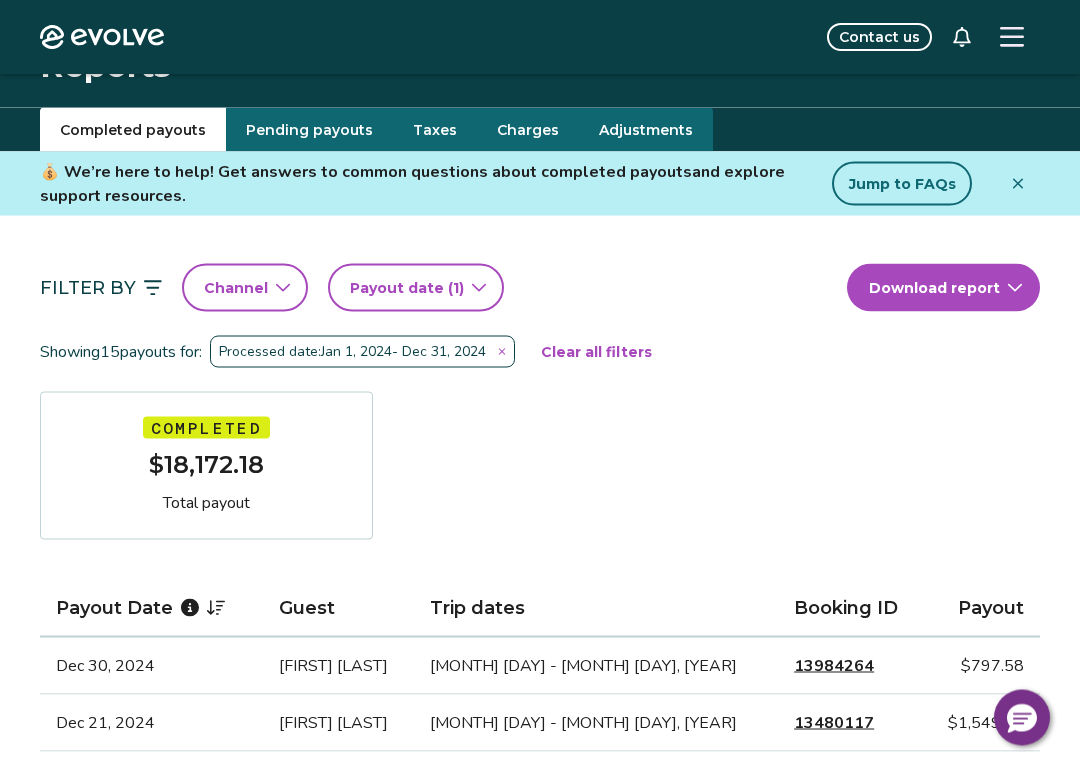 scroll, scrollTop: 32, scrollLeft: 0, axis: vertical 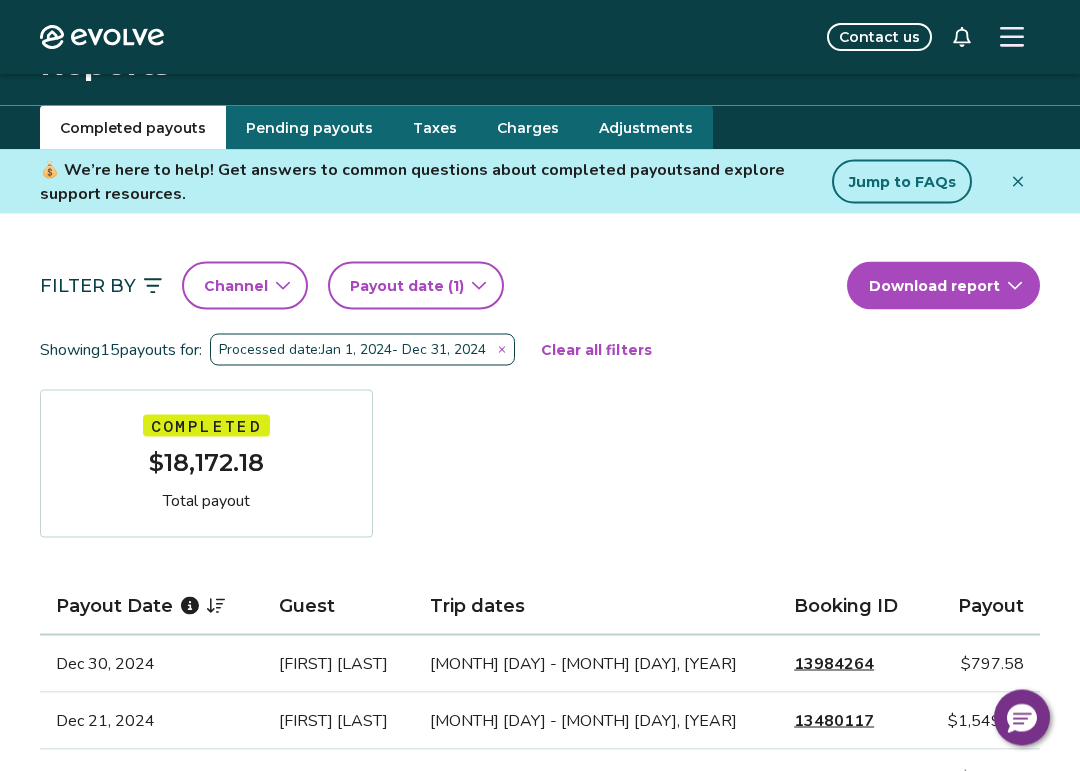 click on "Charges" at bounding box center (528, 128) 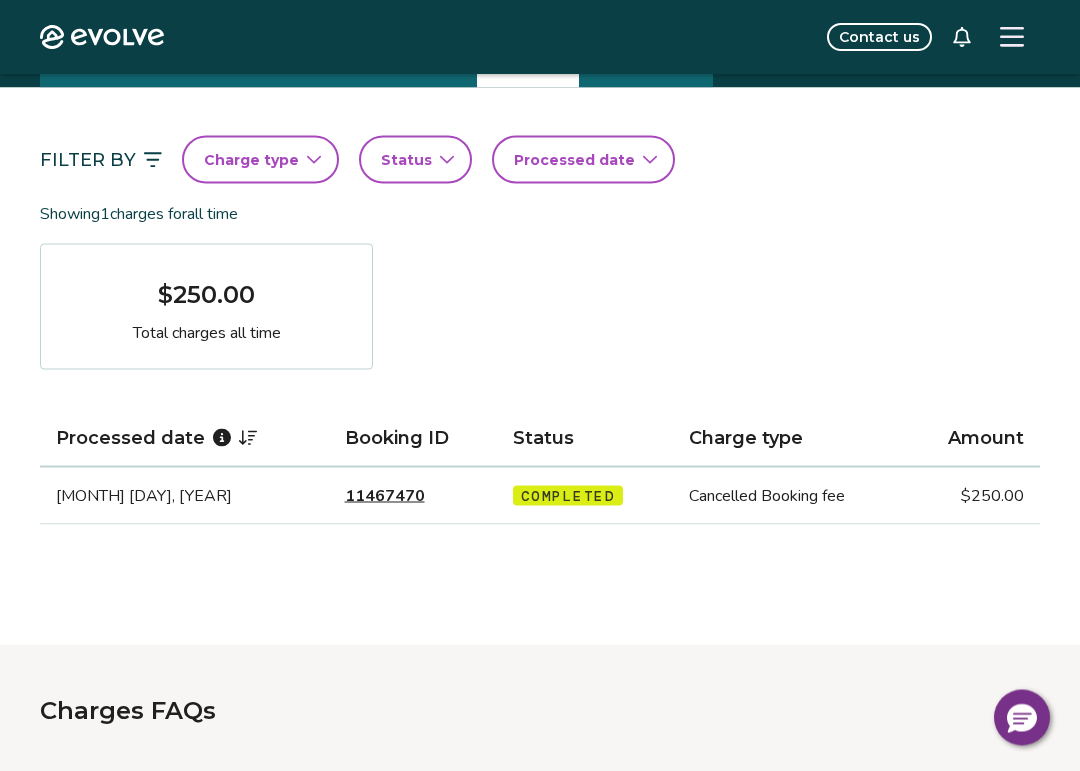 scroll, scrollTop: 0, scrollLeft: 0, axis: both 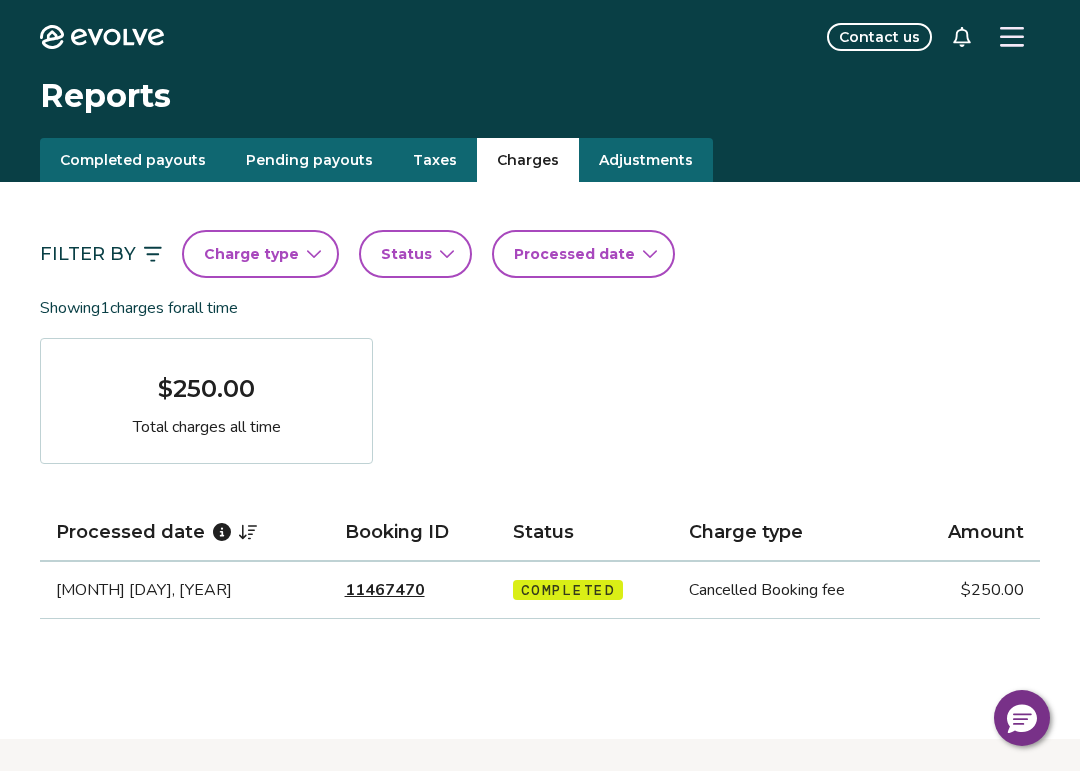 click at bounding box center (1012, 37) 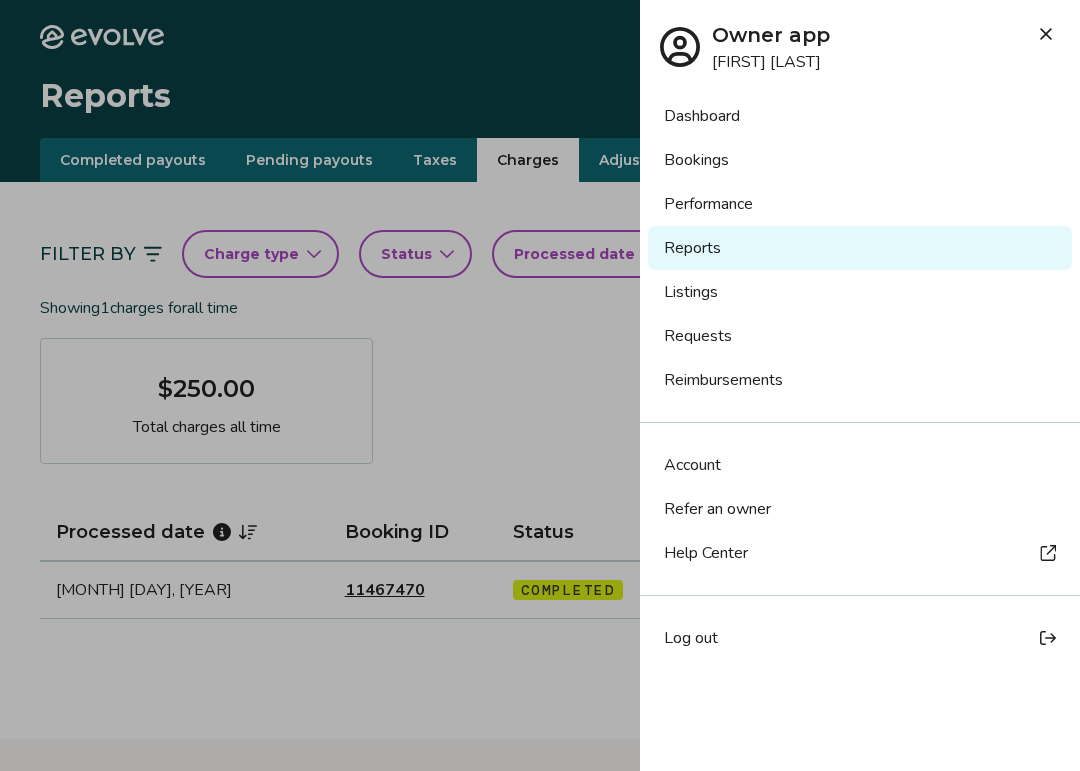 click on "Performance" at bounding box center [860, 204] 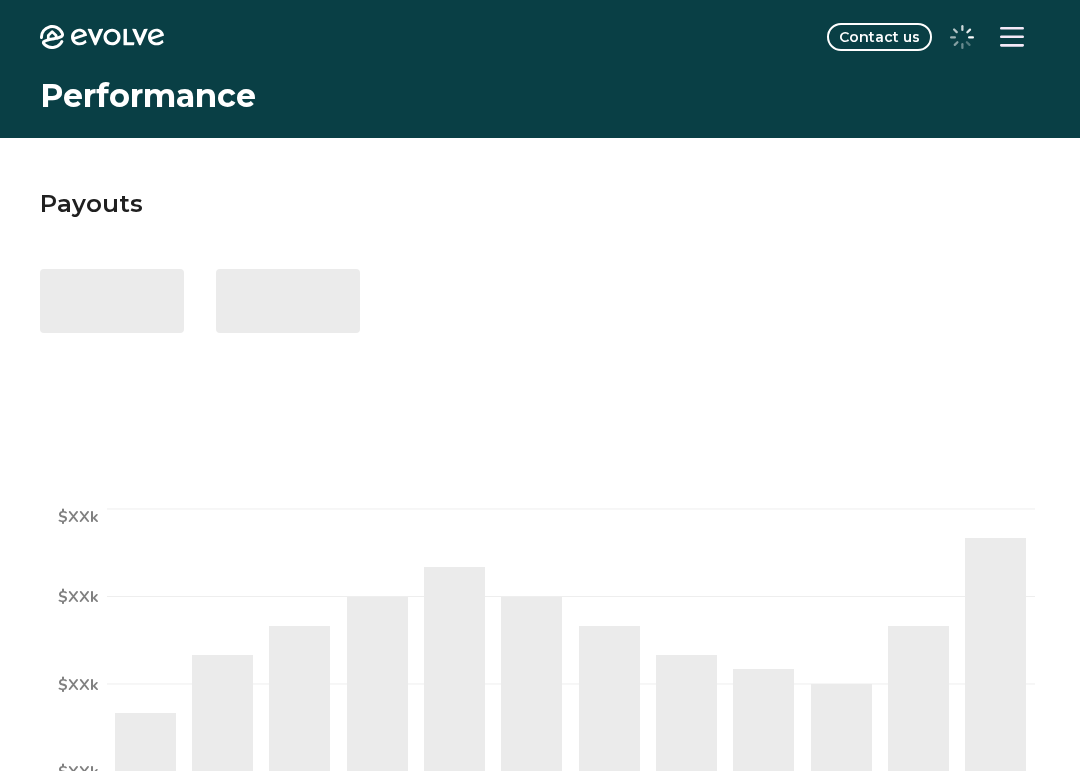 scroll, scrollTop: 0, scrollLeft: 0, axis: both 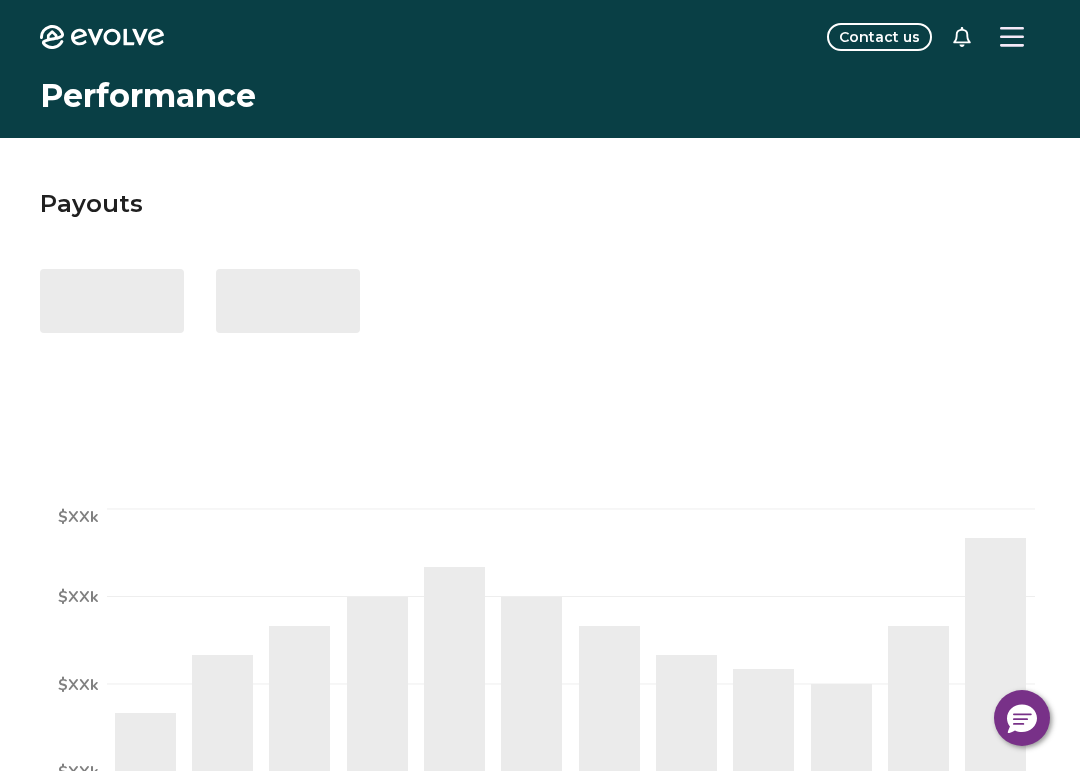 select on "****" 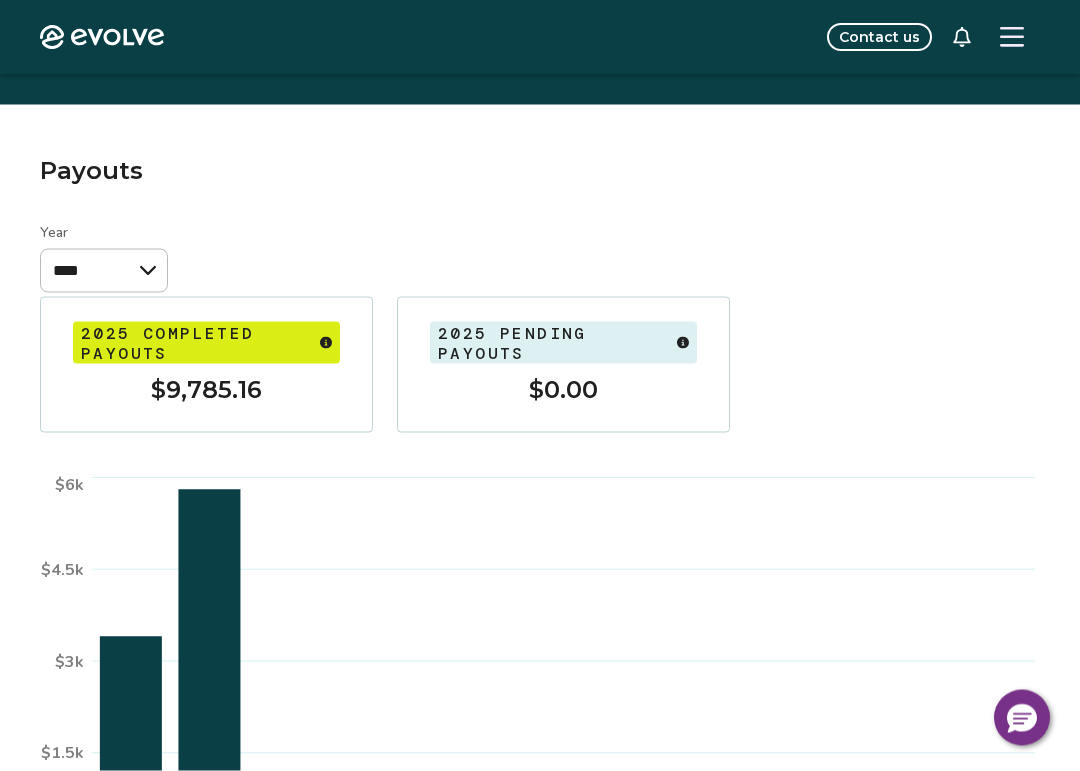 scroll, scrollTop: 0, scrollLeft: 0, axis: both 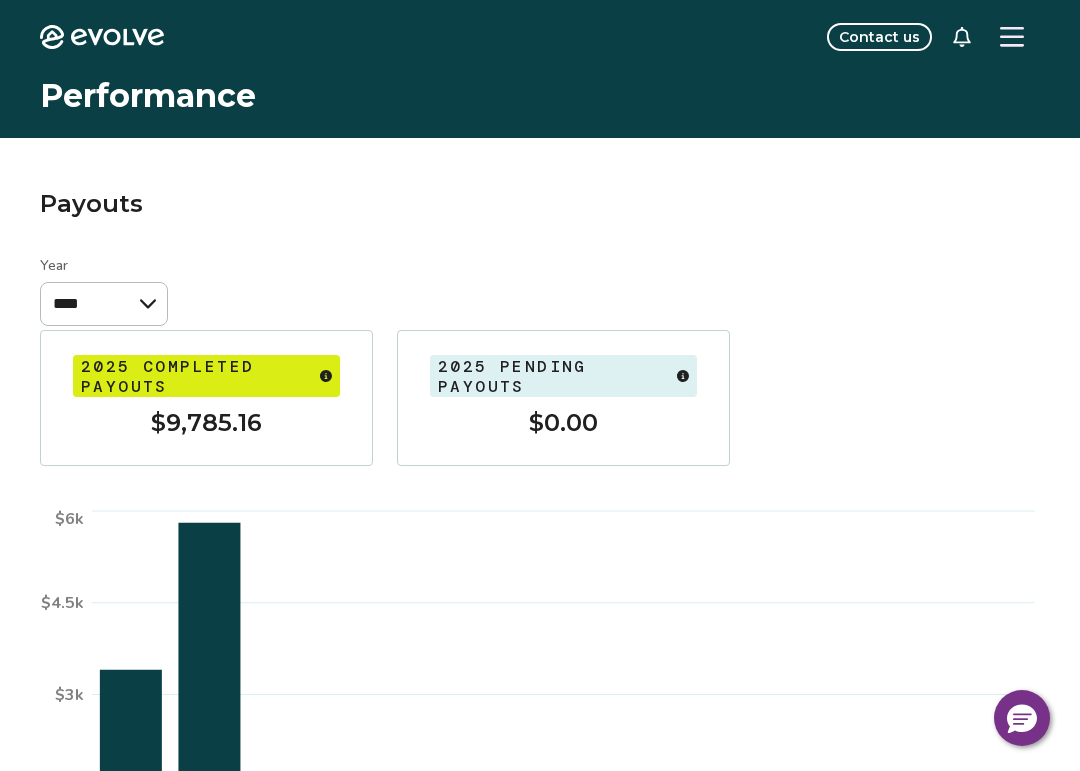 click at bounding box center [1012, 37] 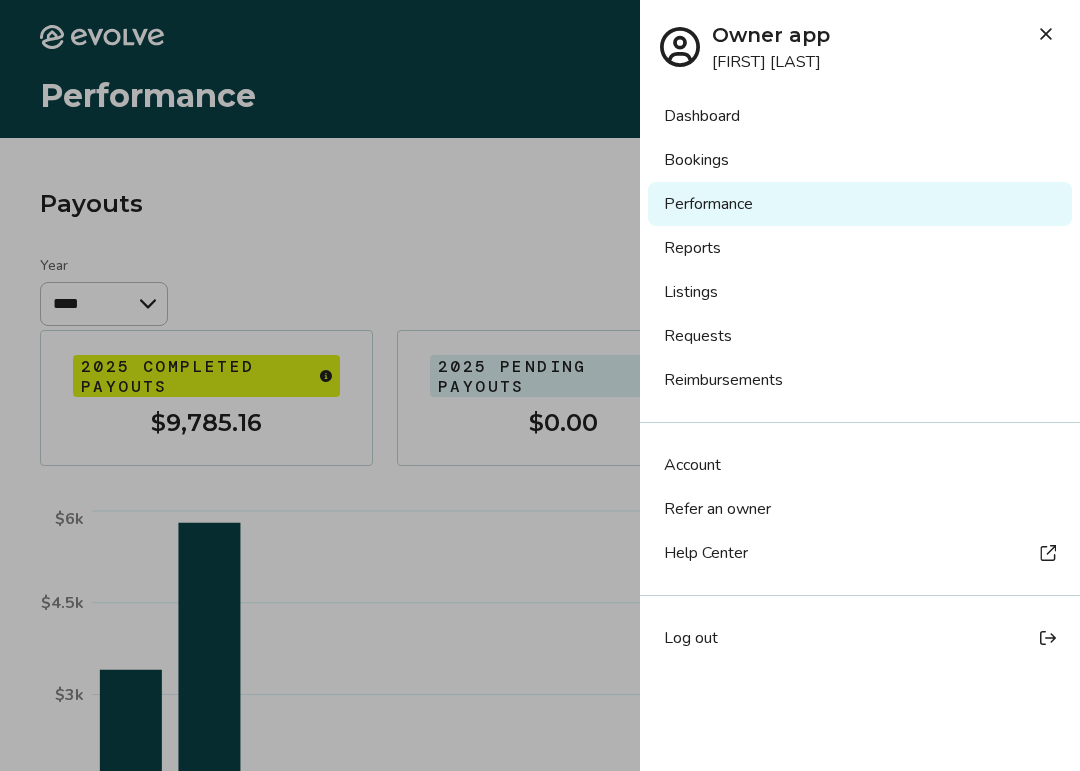 click on "Dashboard" at bounding box center (860, 116) 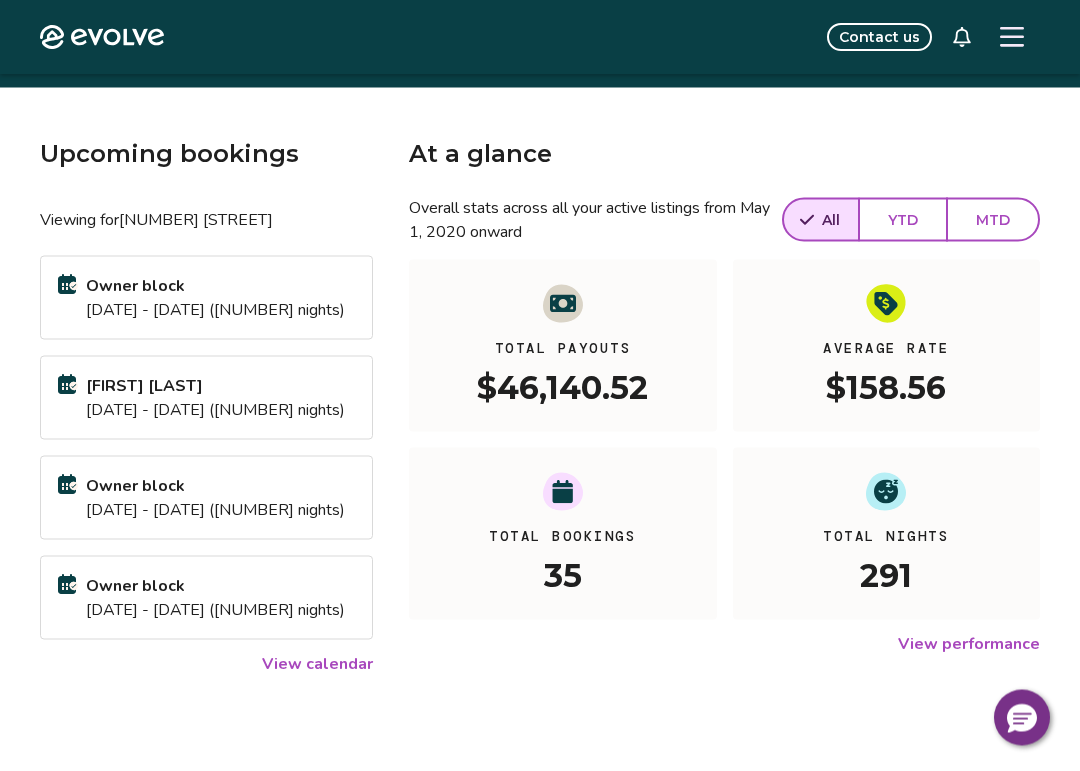 scroll, scrollTop: 0, scrollLeft: 0, axis: both 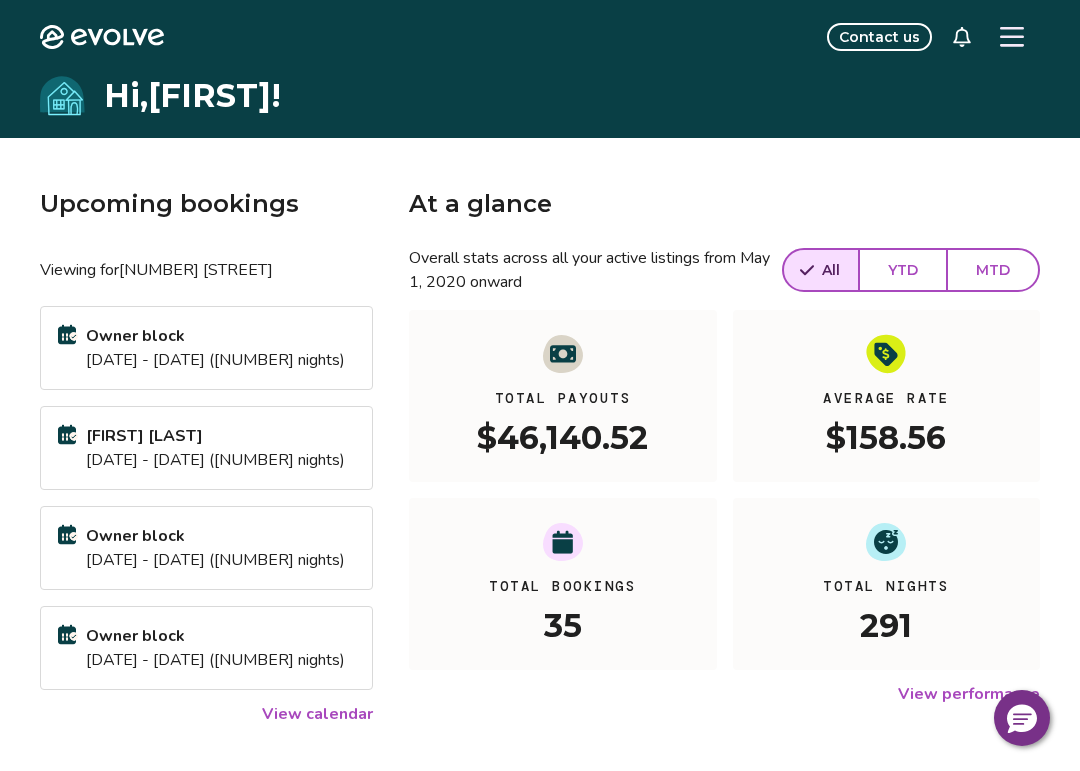 click 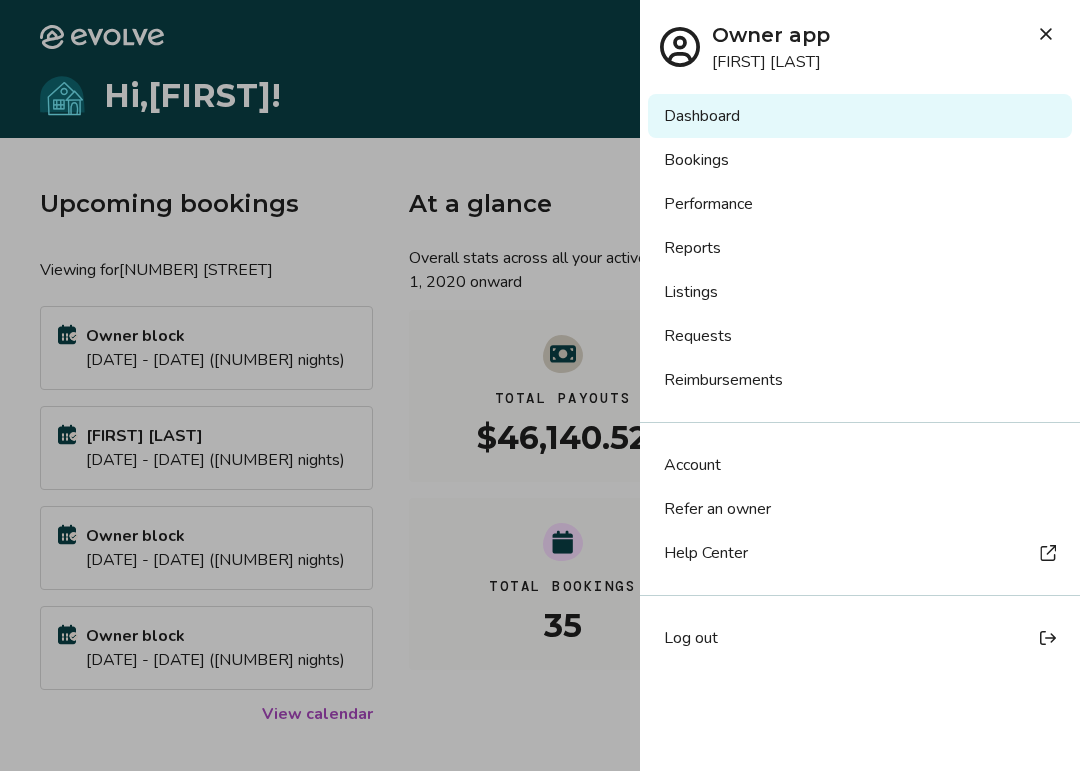 click on "Listings" at bounding box center [860, 292] 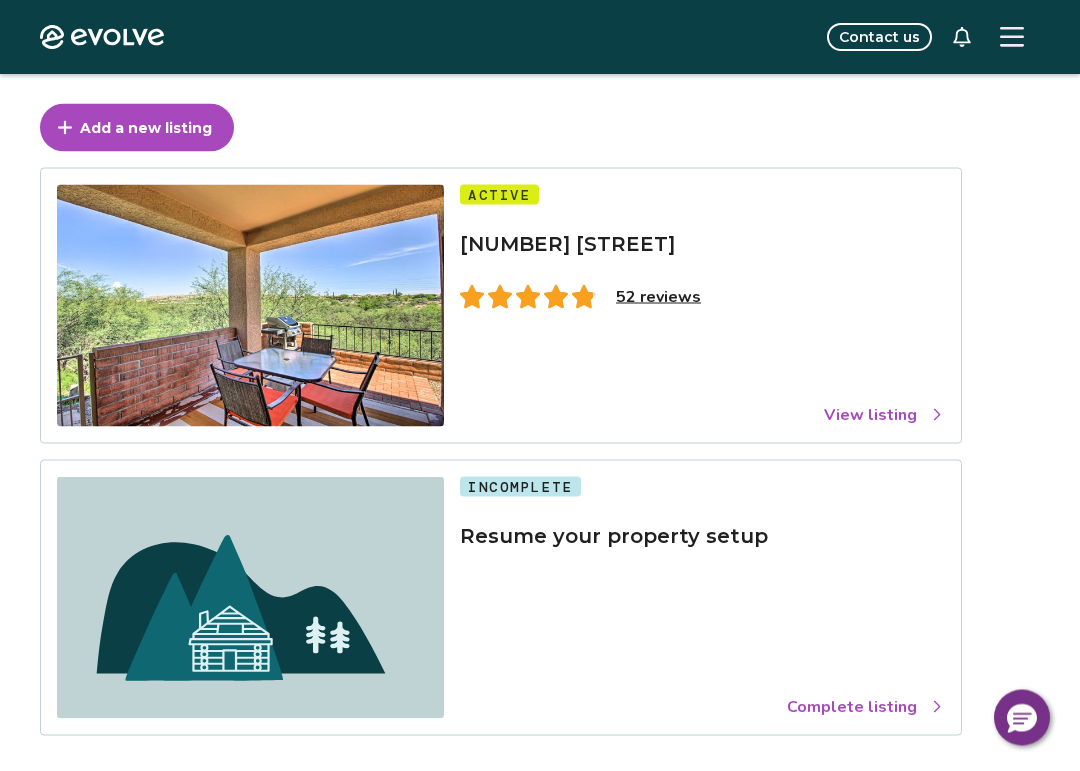 scroll, scrollTop: 83, scrollLeft: 0, axis: vertical 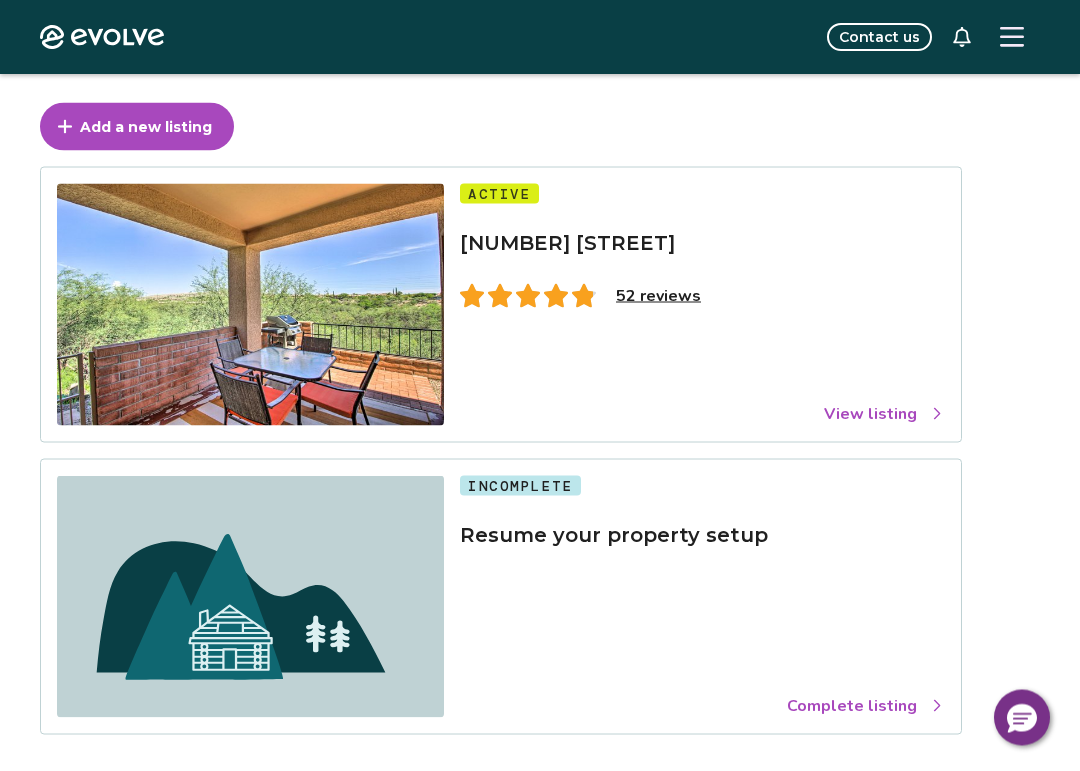 click on "52 reviews" at bounding box center (658, 296) 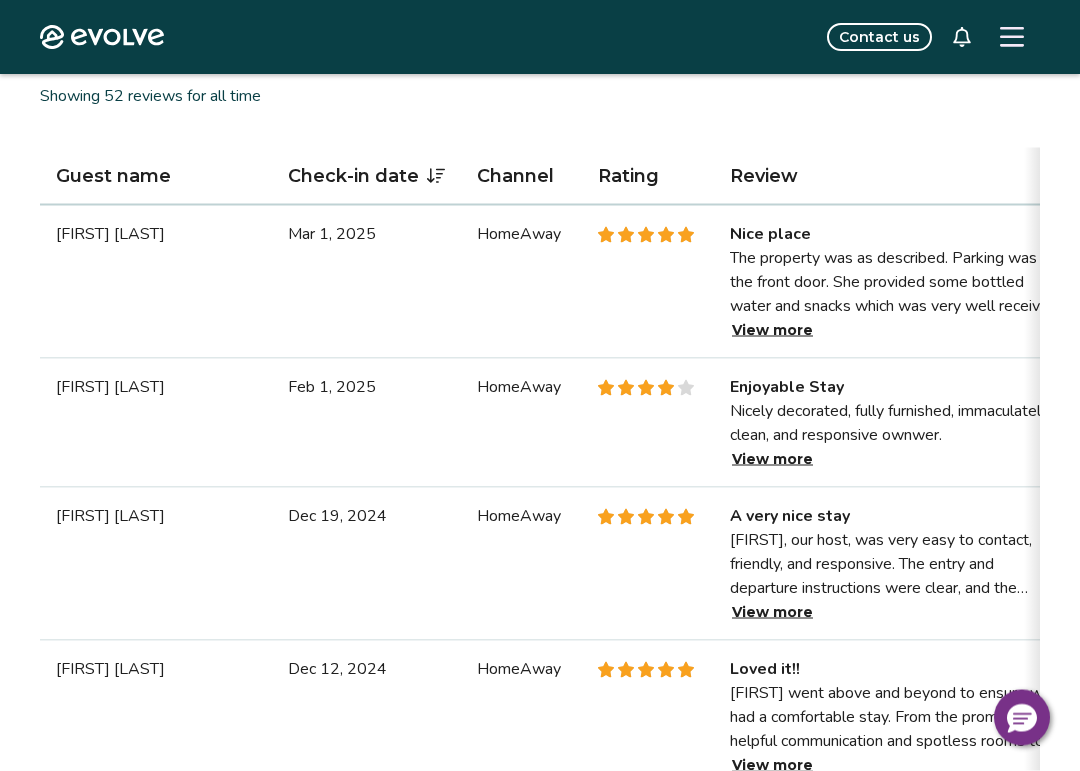 scroll, scrollTop: 561, scrollLeft: 0, axis: vertical 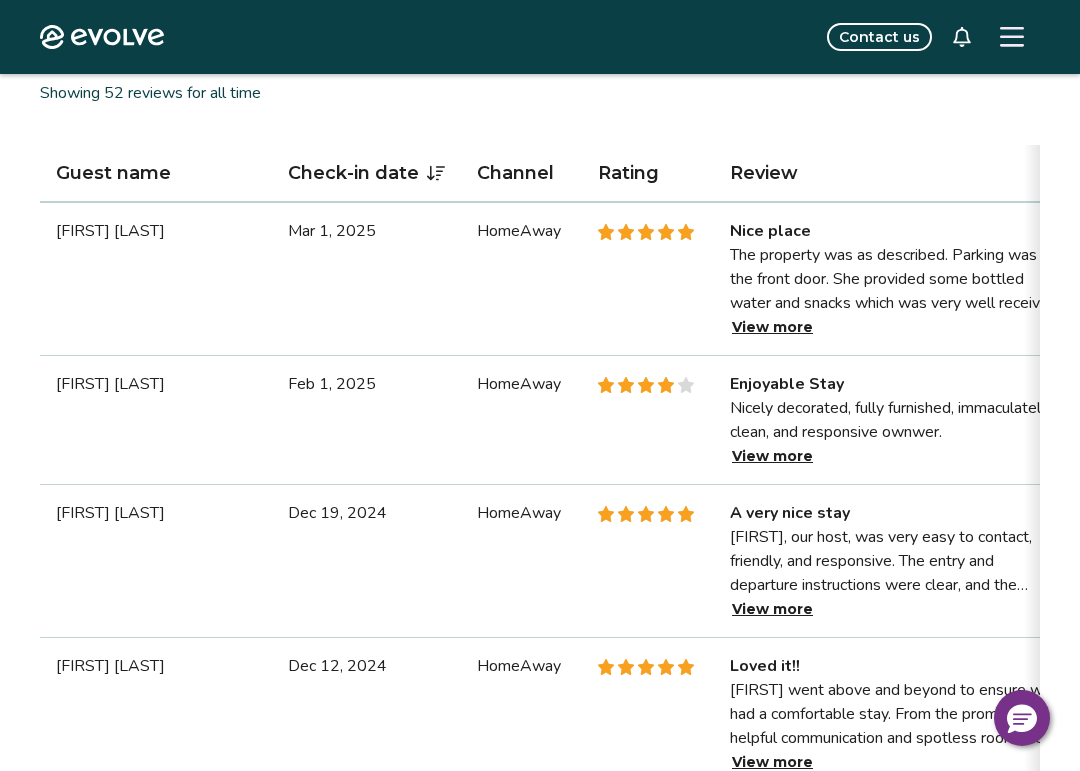 click on "View more" at bounding box center [772, 327] 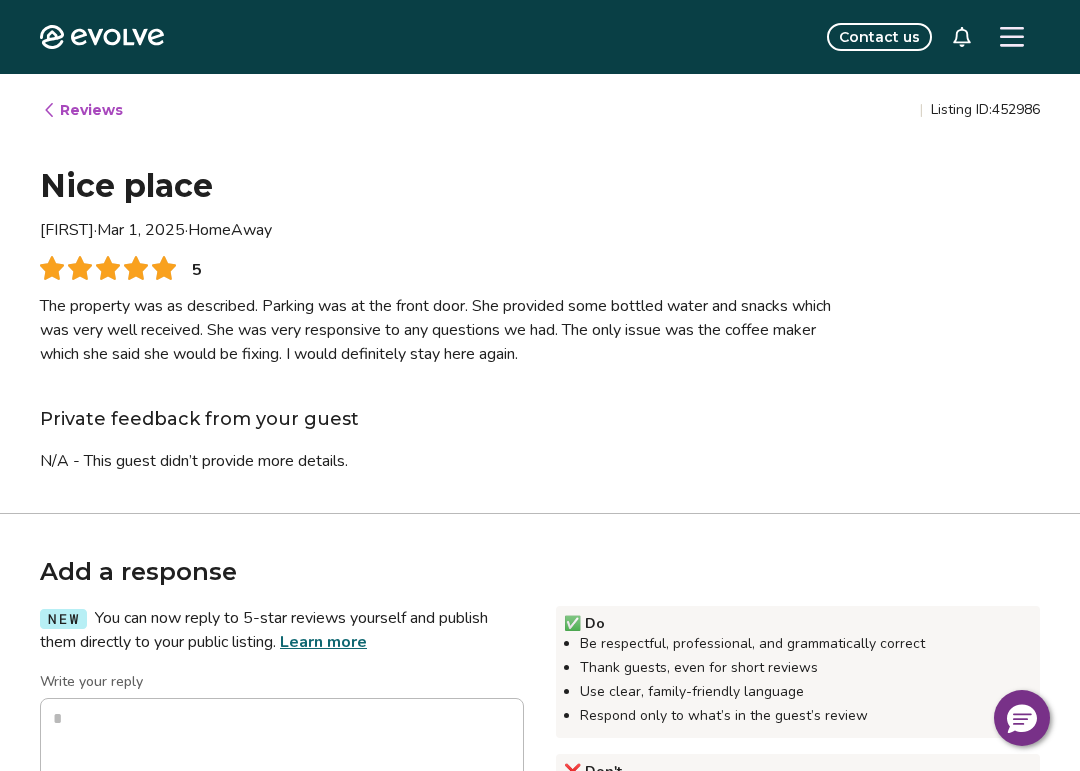 click on "Reviews" at bounding box center [82, 110] 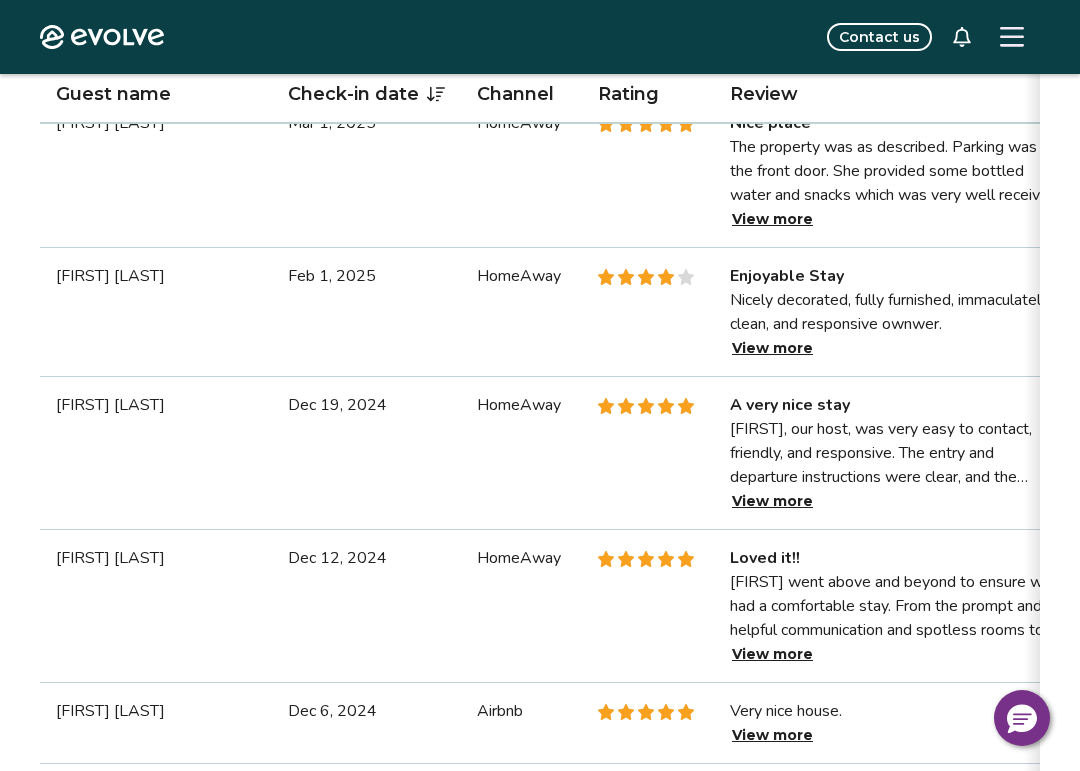 scroll, scrollTop: 670, scrollLeft: 0, axis: vertical 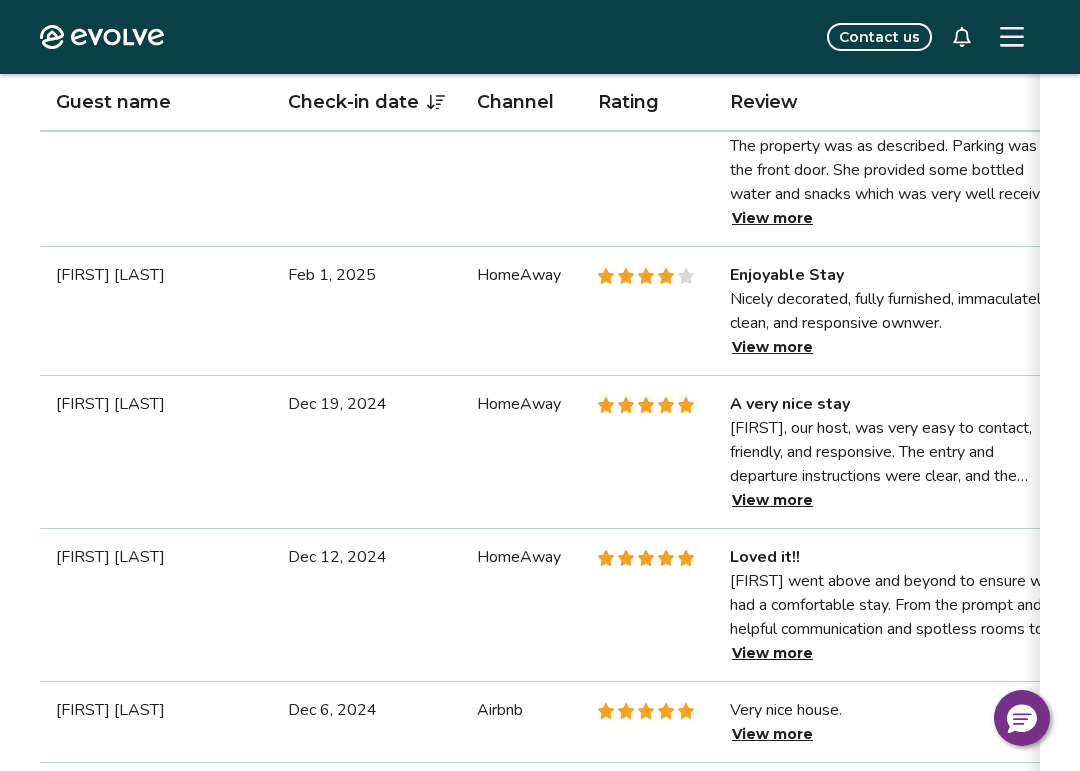 click on "View more" at bounding box center (772, 347) 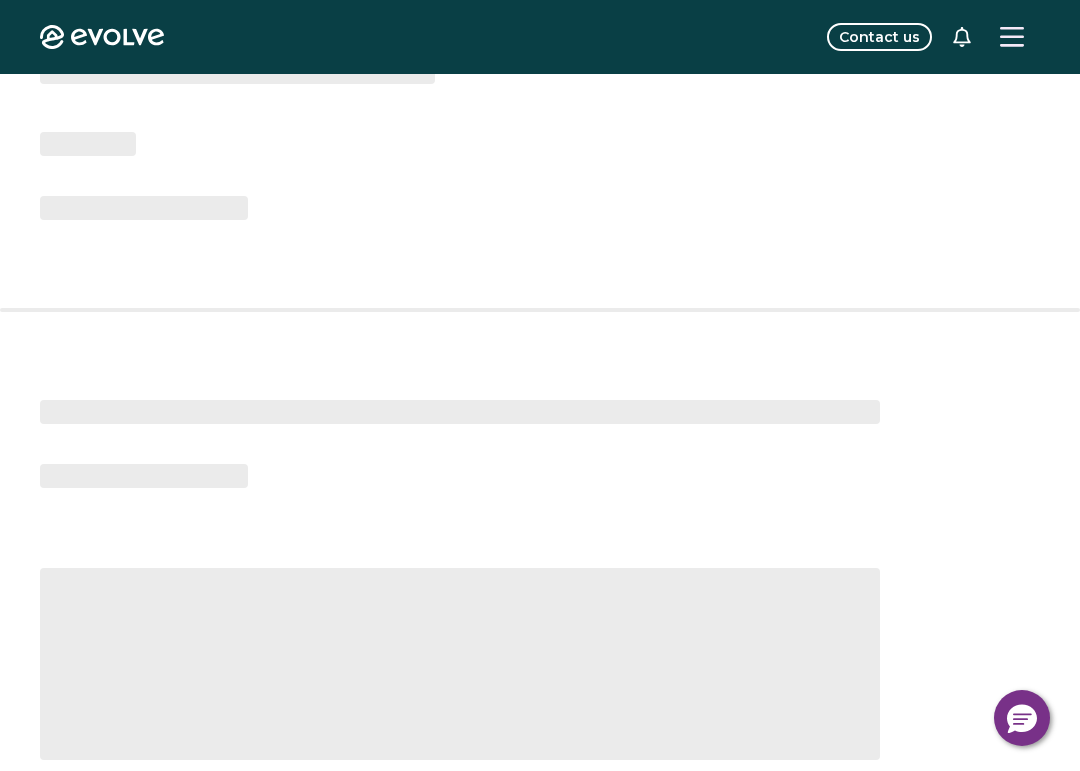 scroll, scrollTop: 0, scrollLeft: 0, axis: both 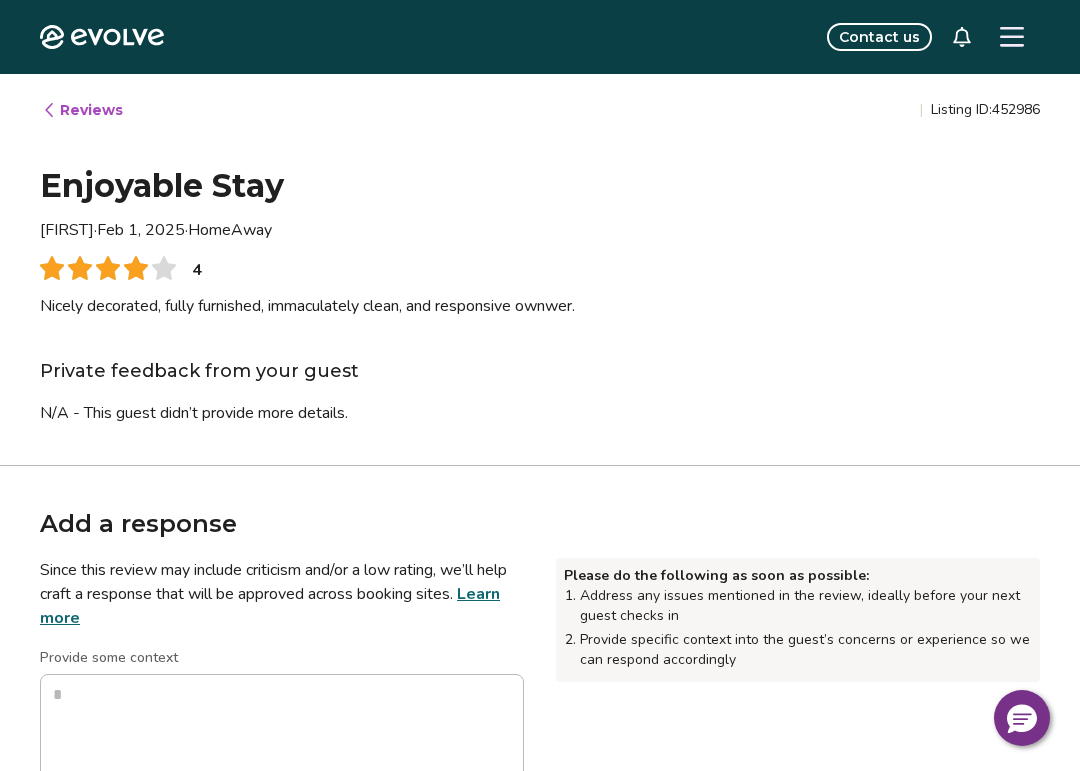 type on "*" 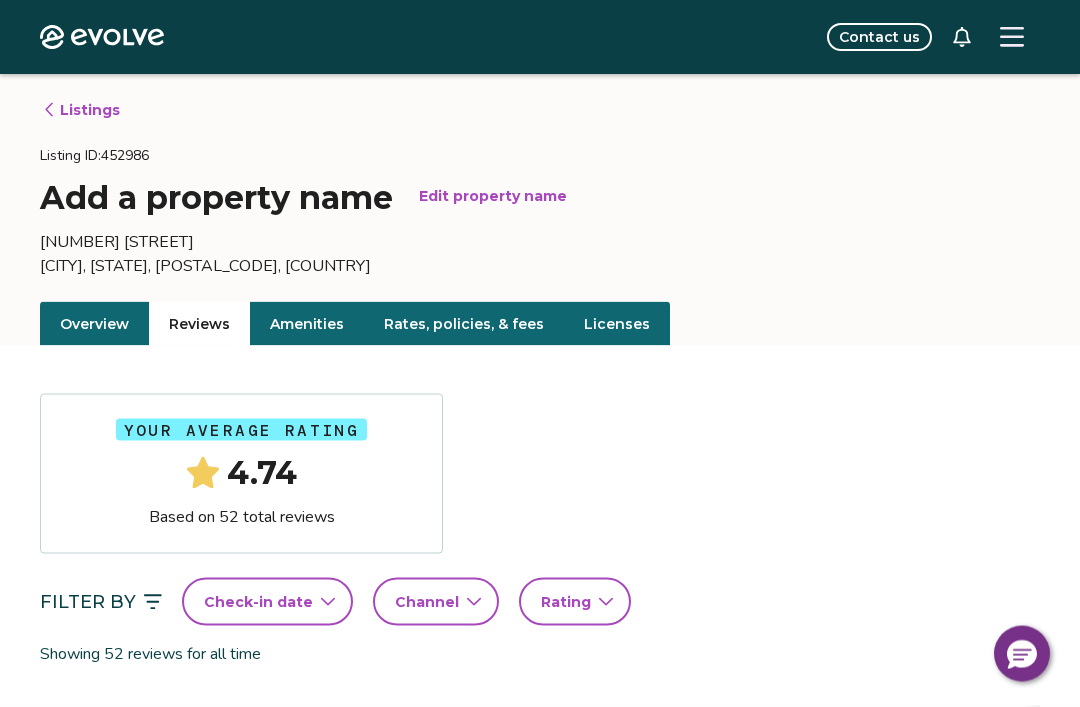 scroll, scrollTop: 64, scrollLeft: 0, axis: vertical 